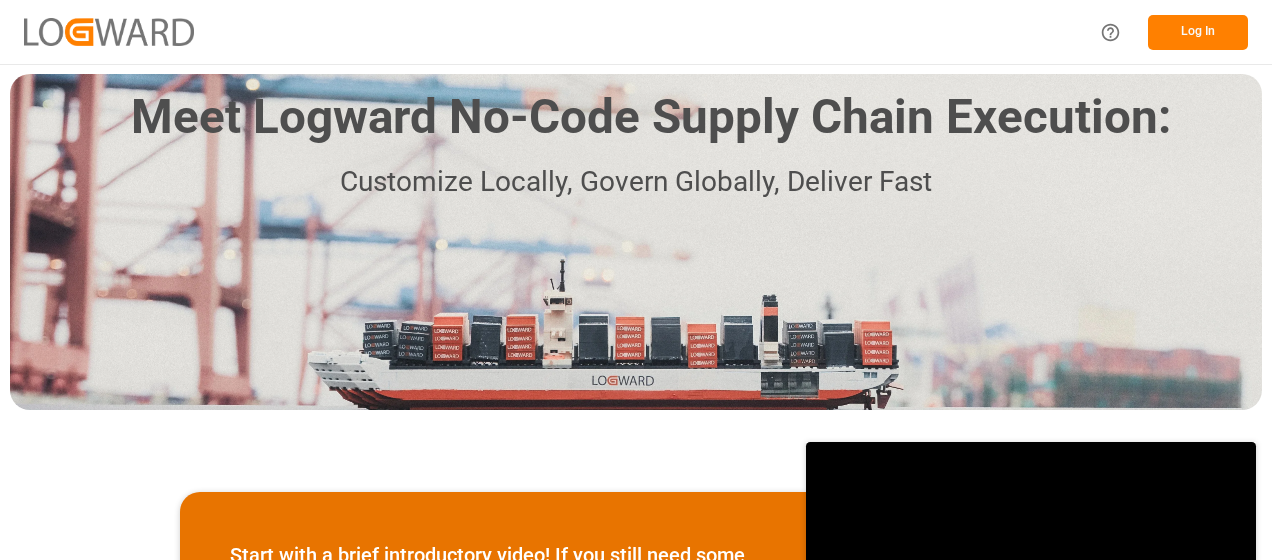 scroll, scrollTop: 0, scrollLeft: 0, axis: both 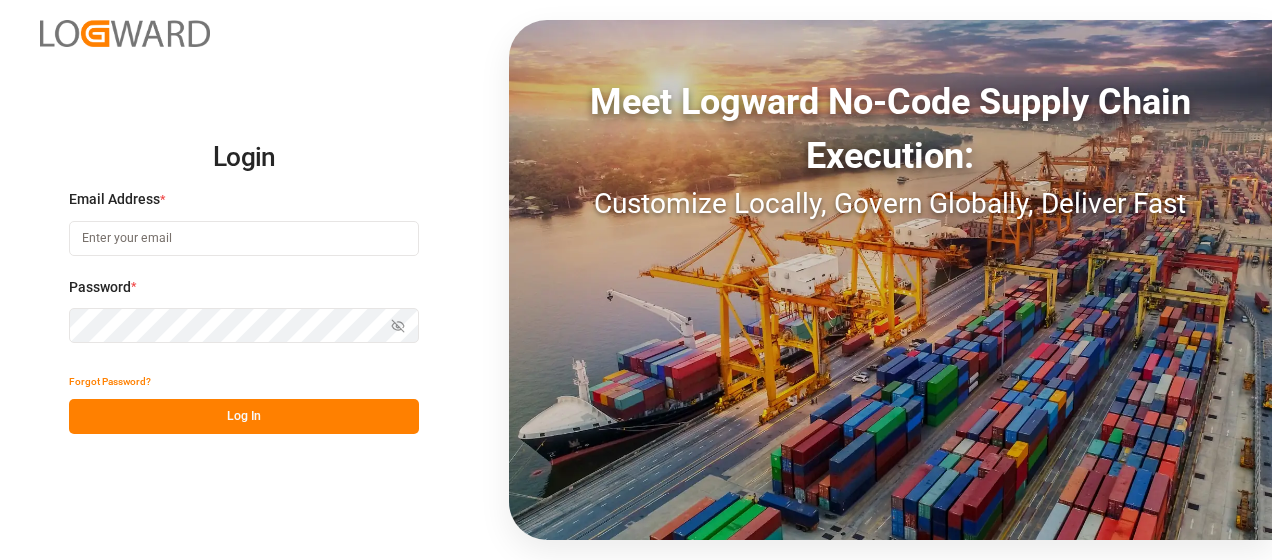 type on "[EMAIL_ADDRESS][DOMAIN_NAME]" 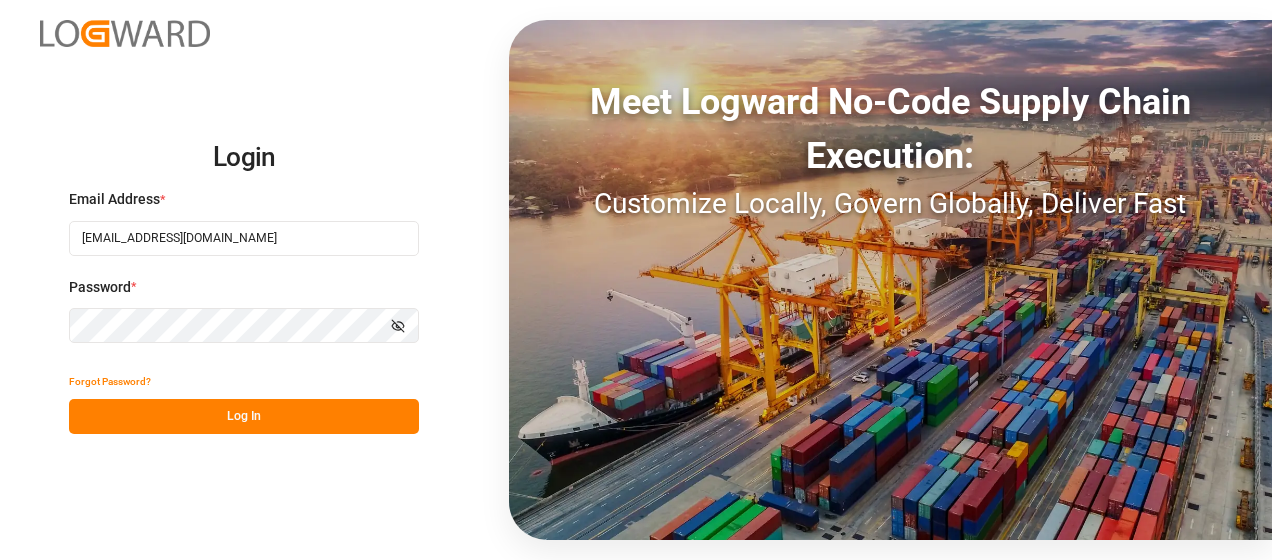 click on "Log In" at bounding box center (244, 416) 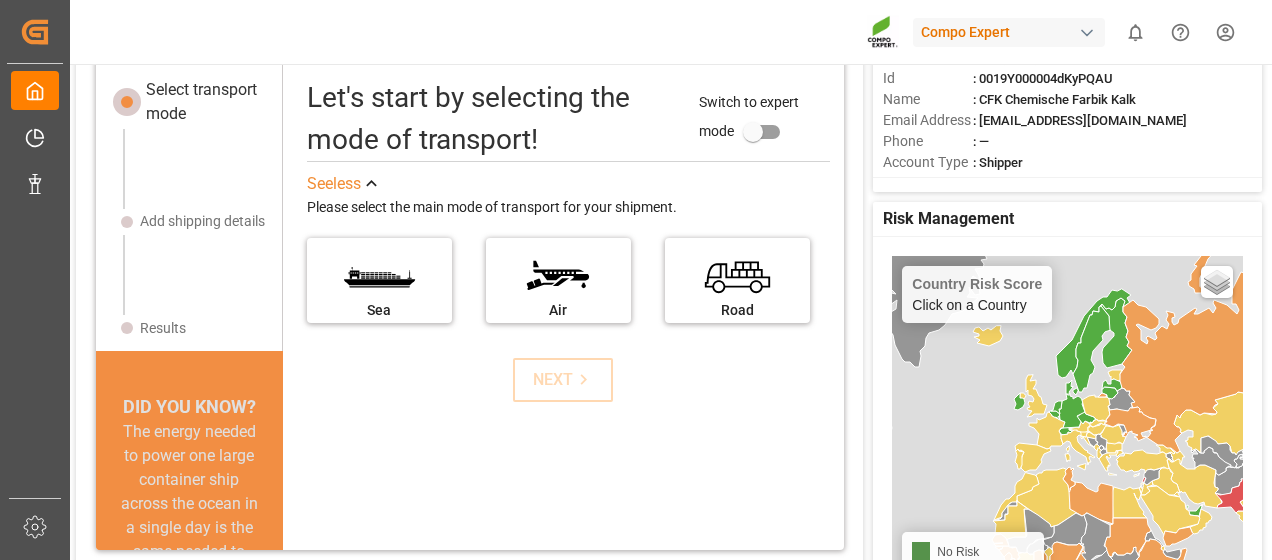 scroll, scrollTop: 0, scrollLeft: 0, axis: both 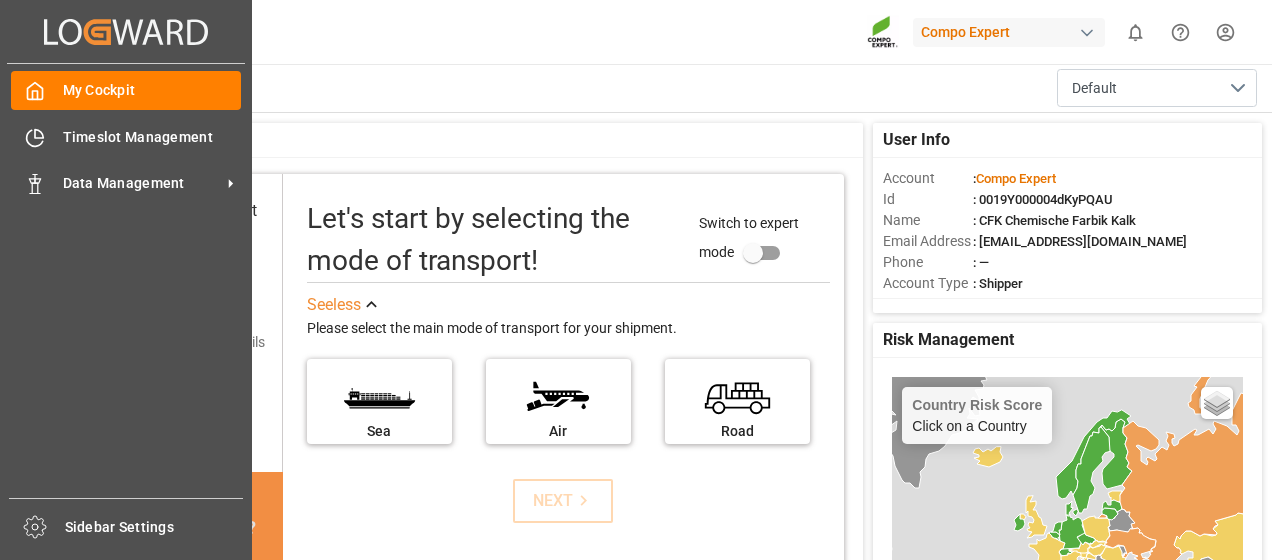 drag, startPoint x: 66, startPoint y: 234, endPoint x: 34, endPoint y: 235, distance: 32.01562 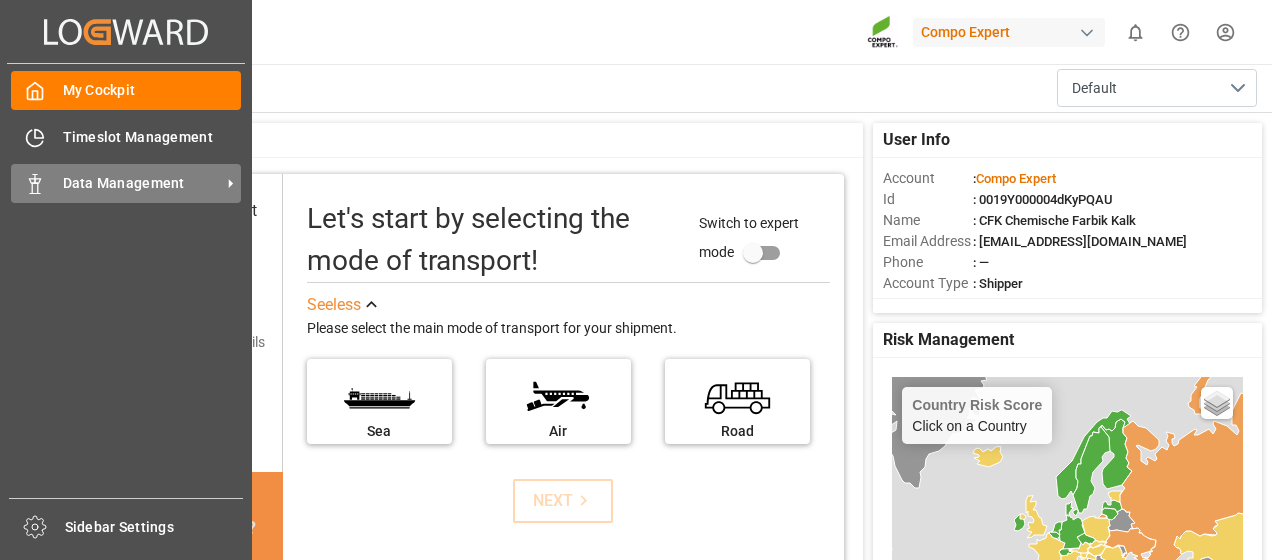 click on "Data Management" at bounding box center (142, 183) 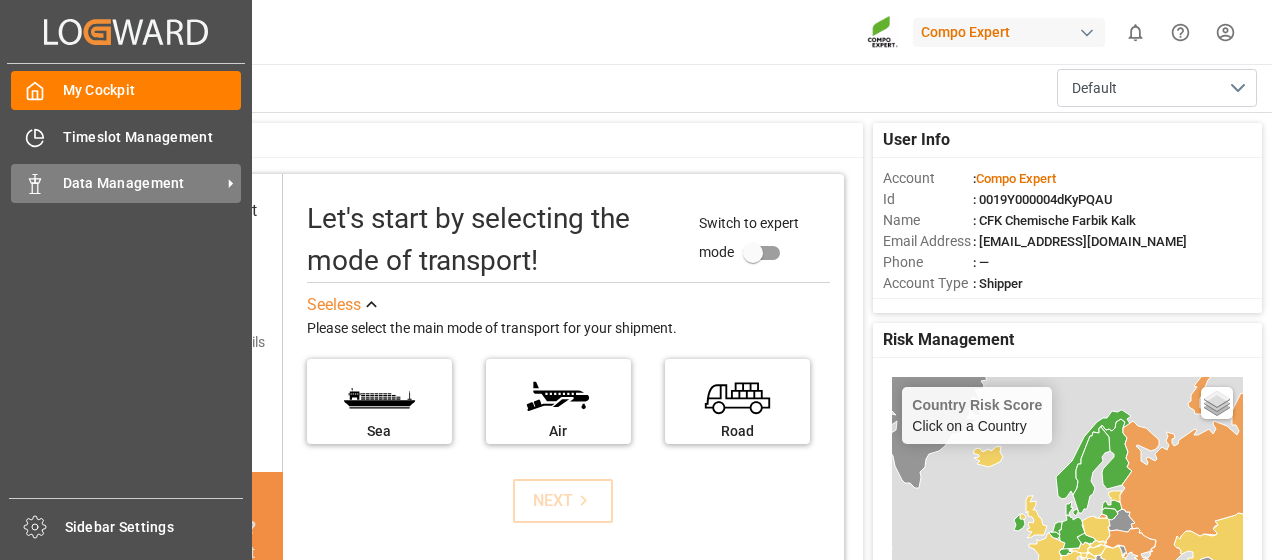 click on "Data Management" at bounding box center (142, 183) 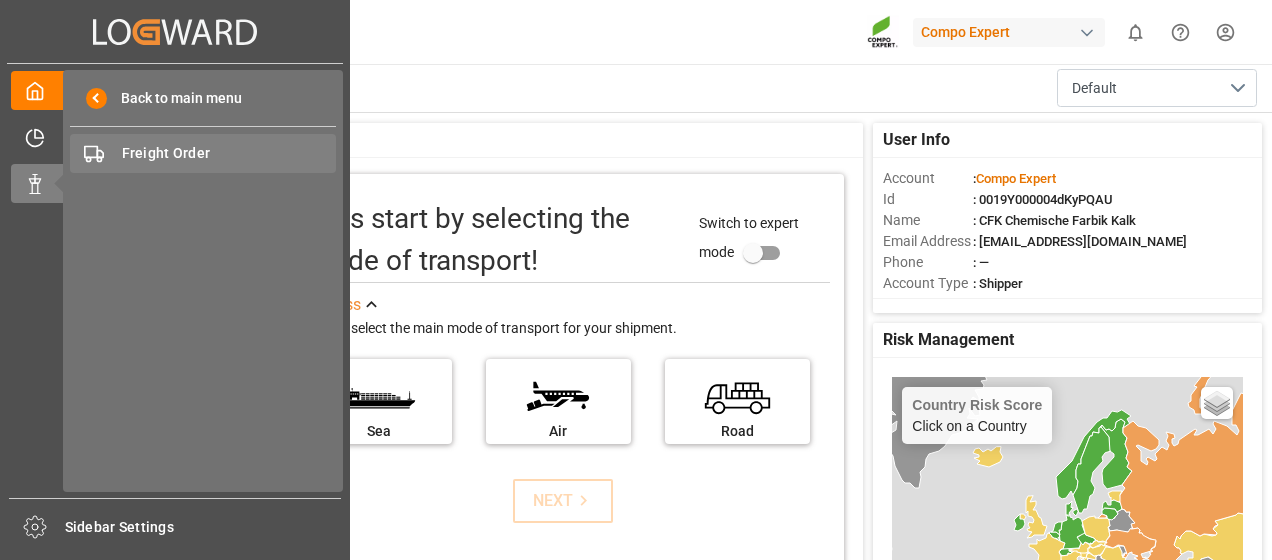click on "Freight Order" at bounding box center (229, 153) 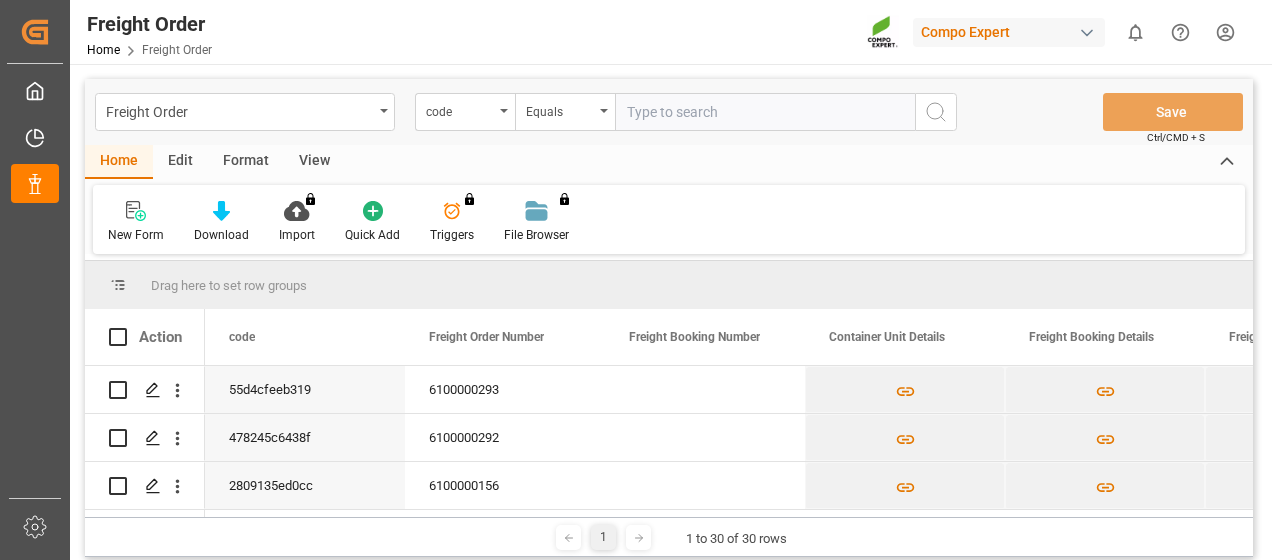 click at bounding box center (765, 112) 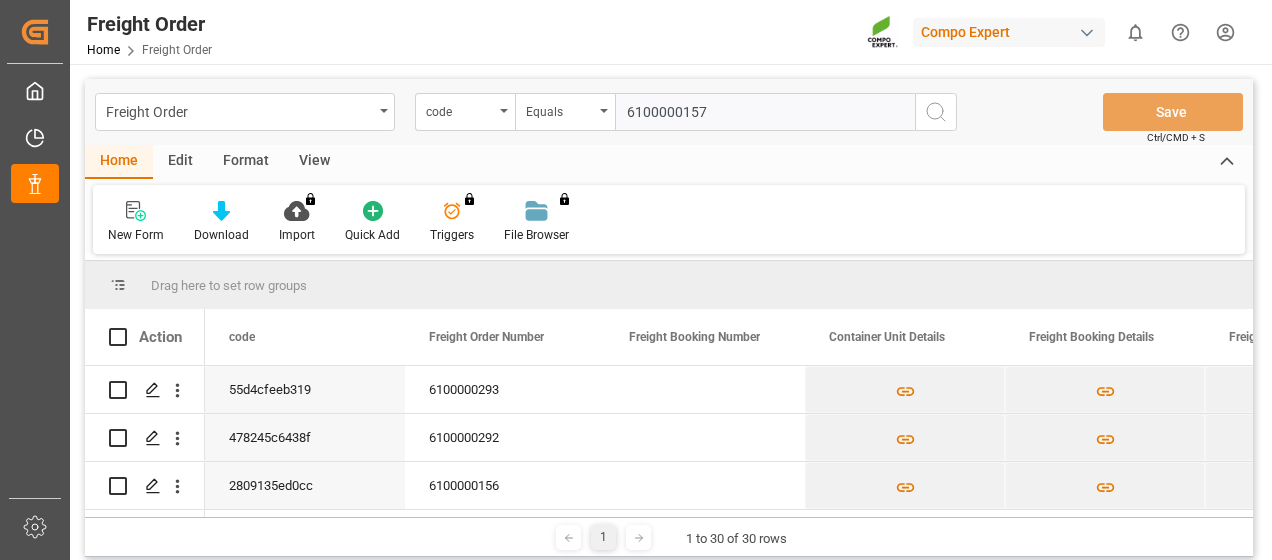 type on "6100000157" 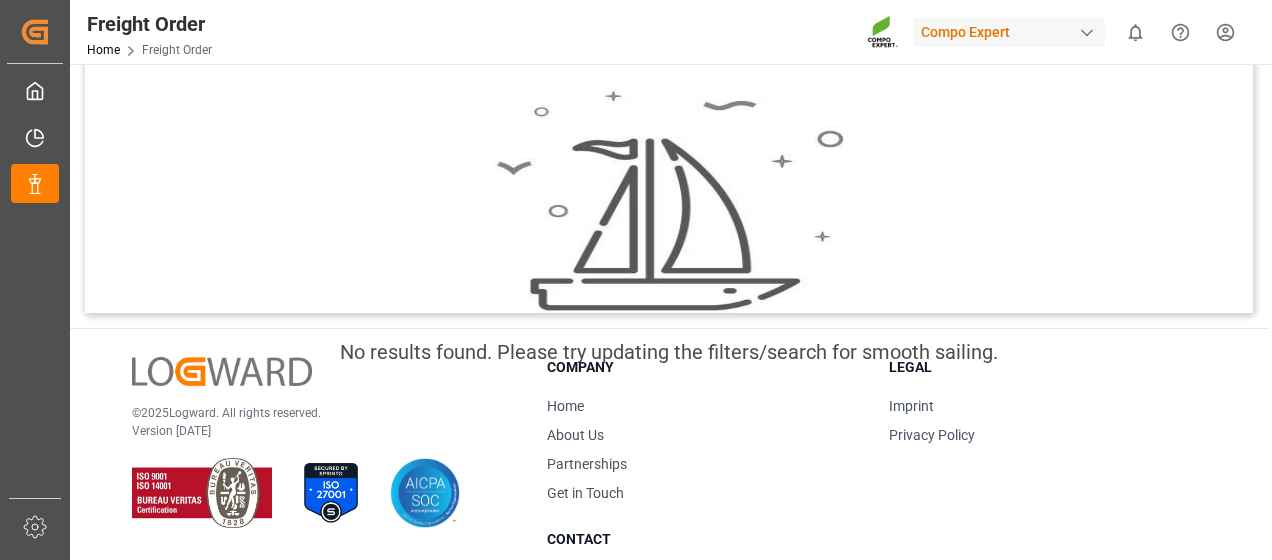 scroll, scrollTop: 0, scrollLeft: 0, axis: both 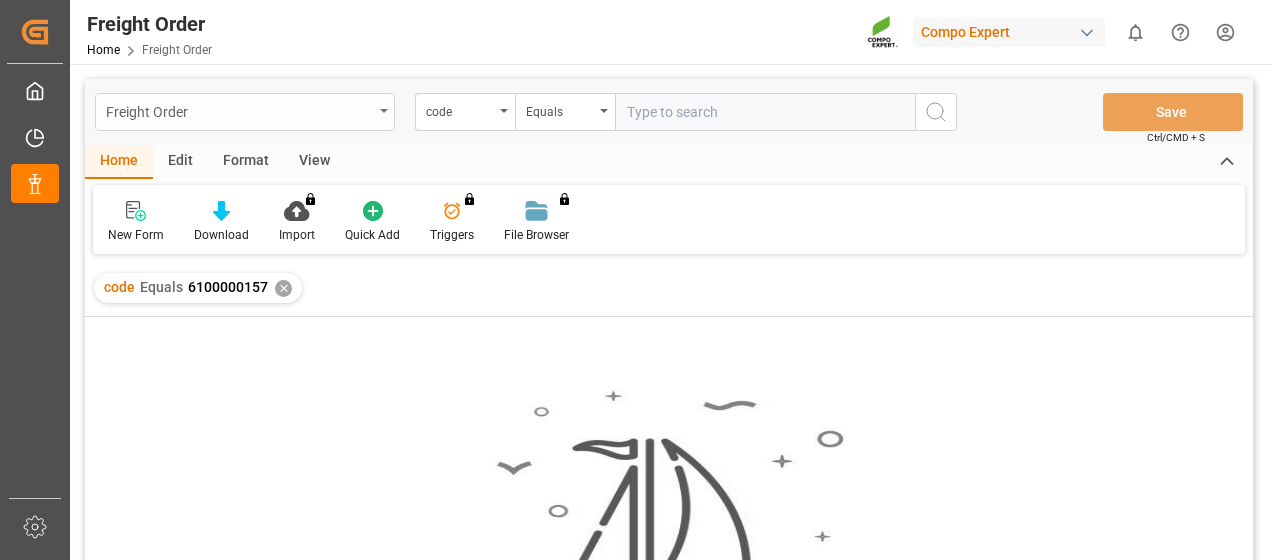 click on "Freight Order" at bounding box center [245, 112] 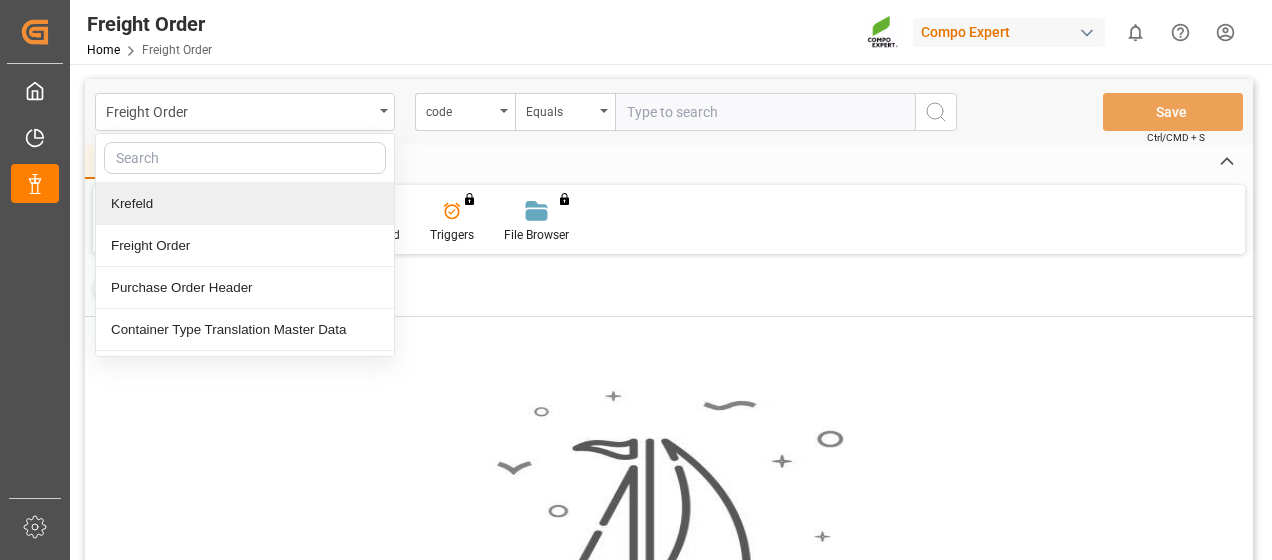 click on "Krefeld" at bounding box center [245, 204] 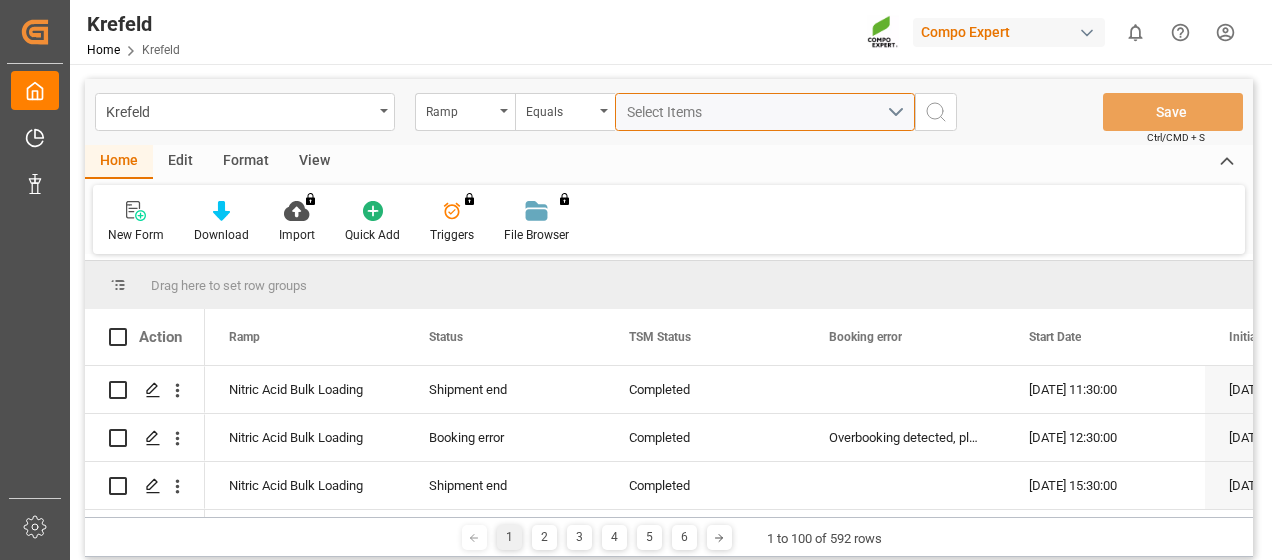 click on "Select Items" at bounding box center [757, 112] 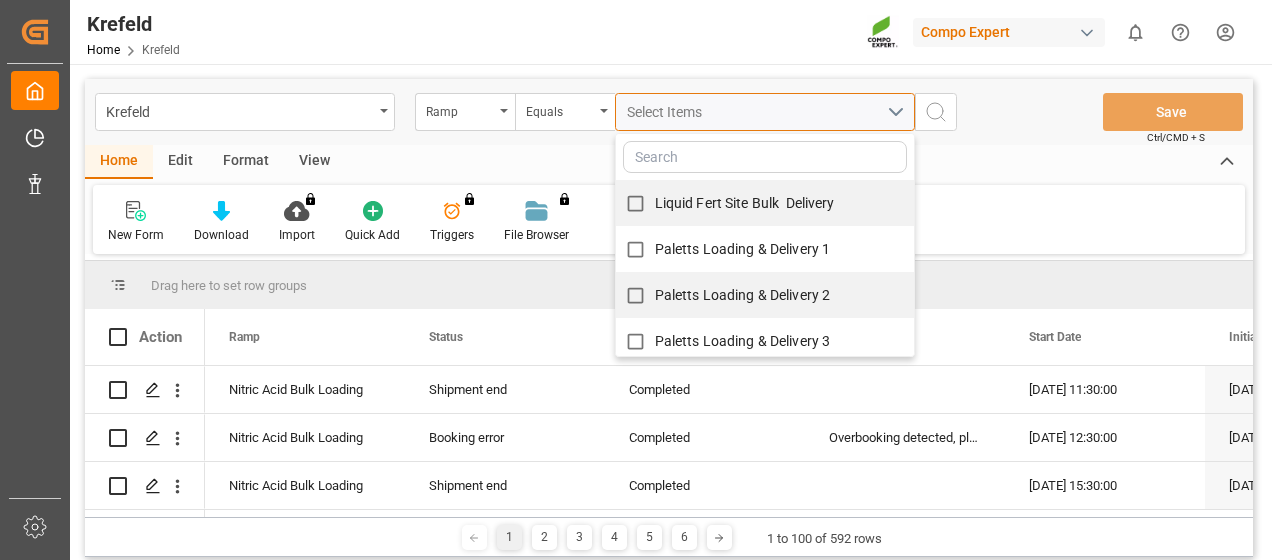 click on "Select Items" at bounding box center [757, 112] 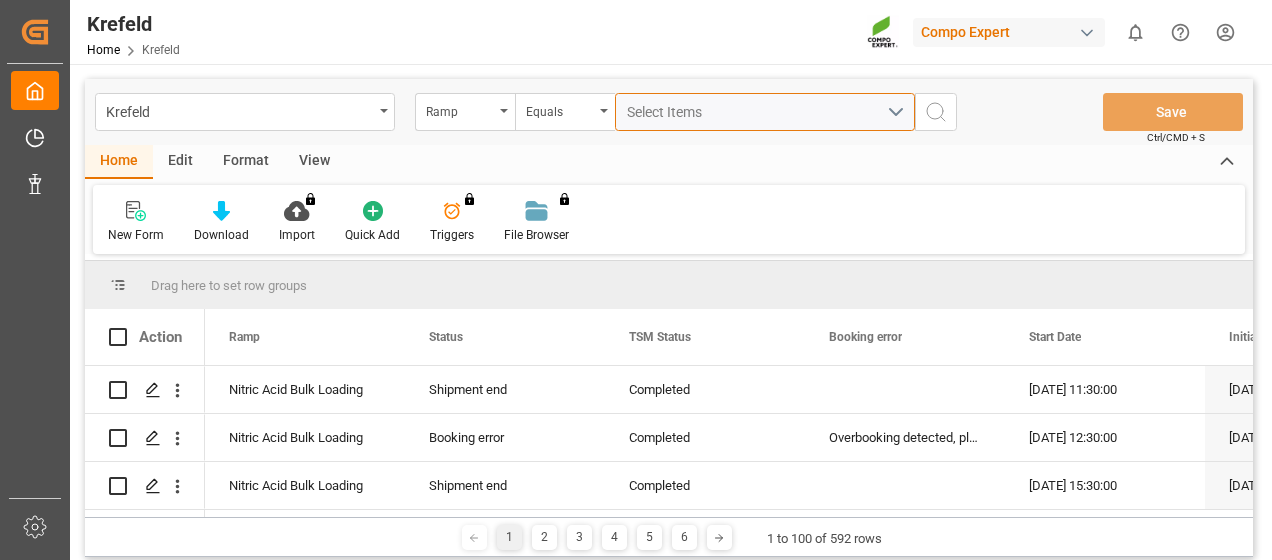 click on "Select Items" at bounding box center (757, 112) 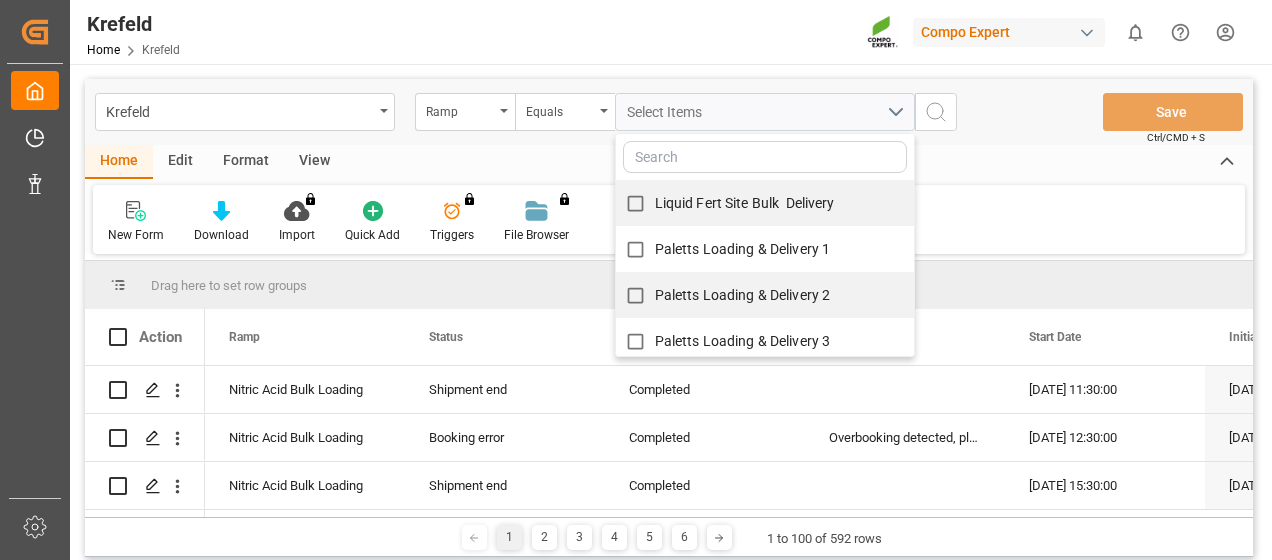 click at bounding box center [765, 157] 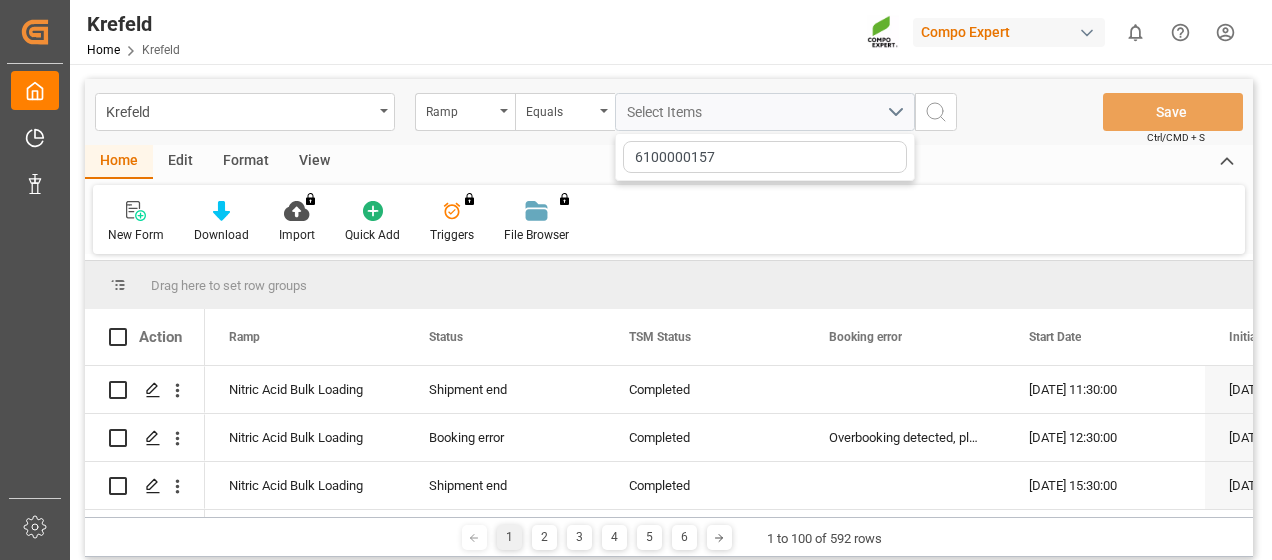 type on "6100000157" 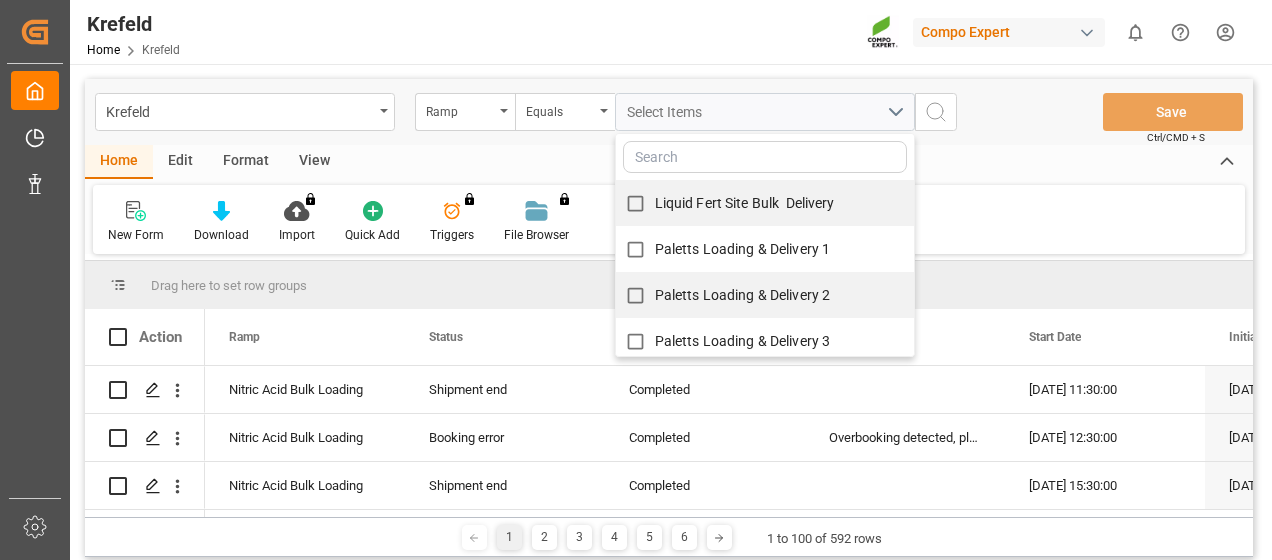 scroll, scrollTop: 100, scrollLeft: 0, axis: vertical 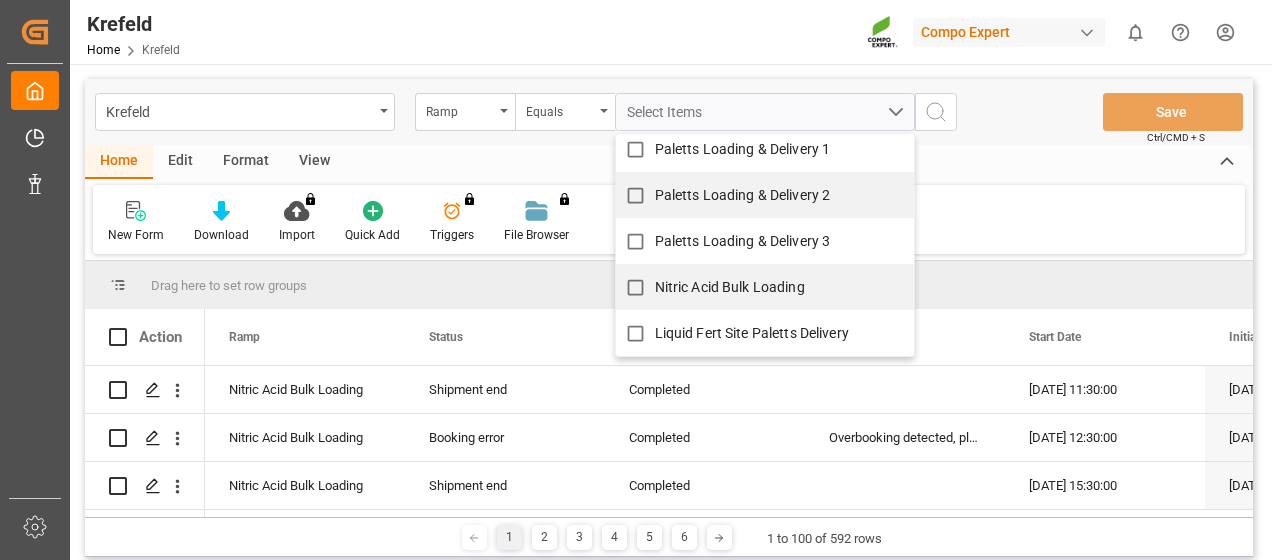click on "Nitric Acid Bulk Loading" at bounding box center [730, 287] 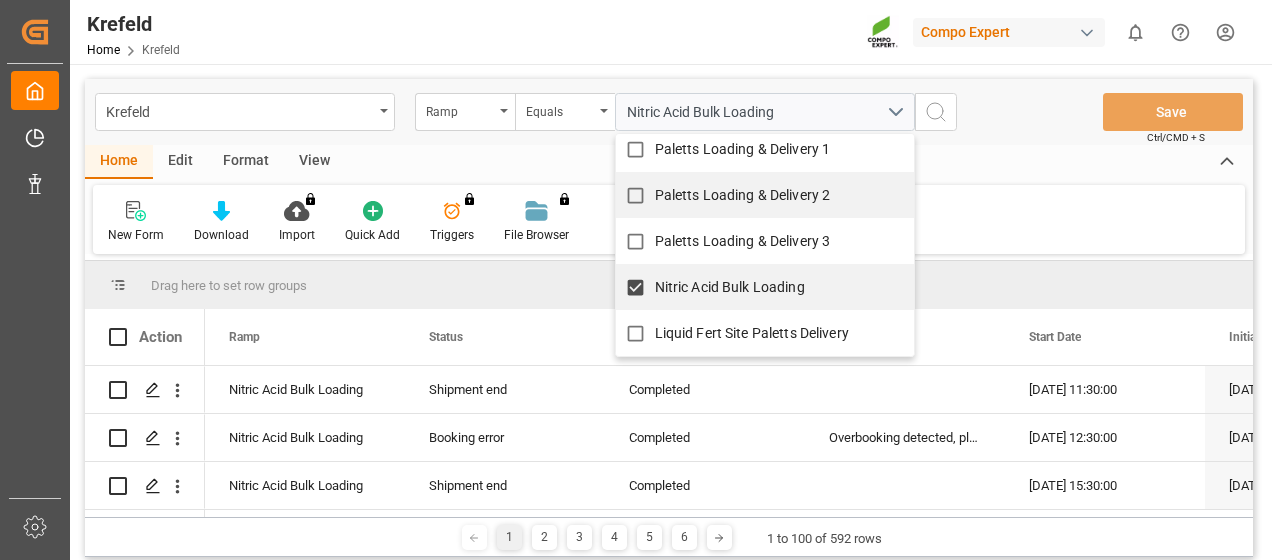 click on "Drag here to set row groups" at bounding box center (669, 285) 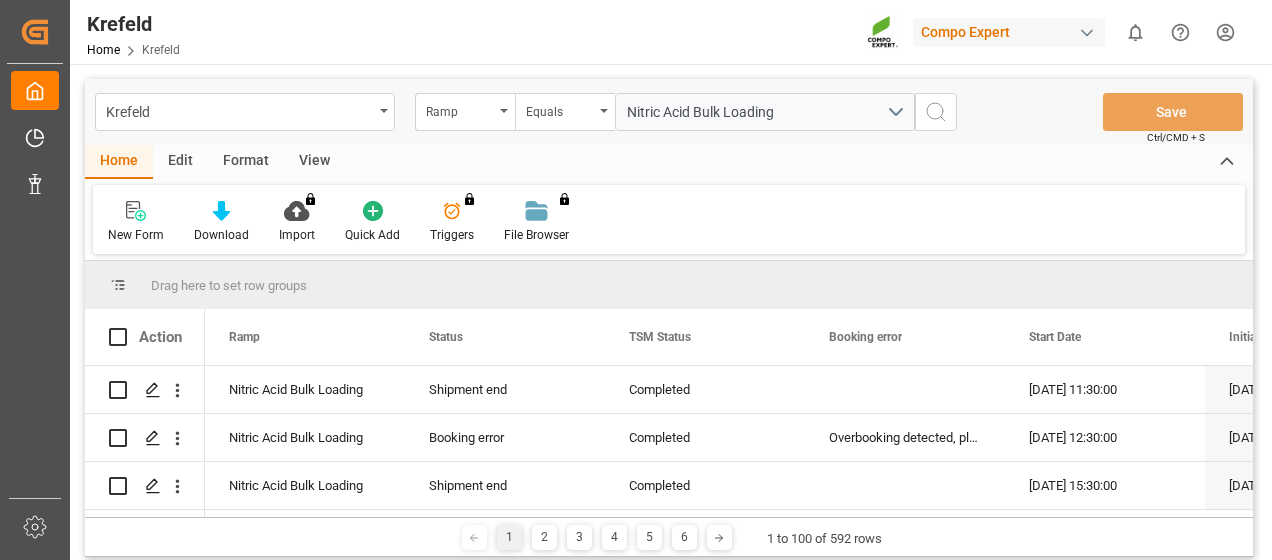 click 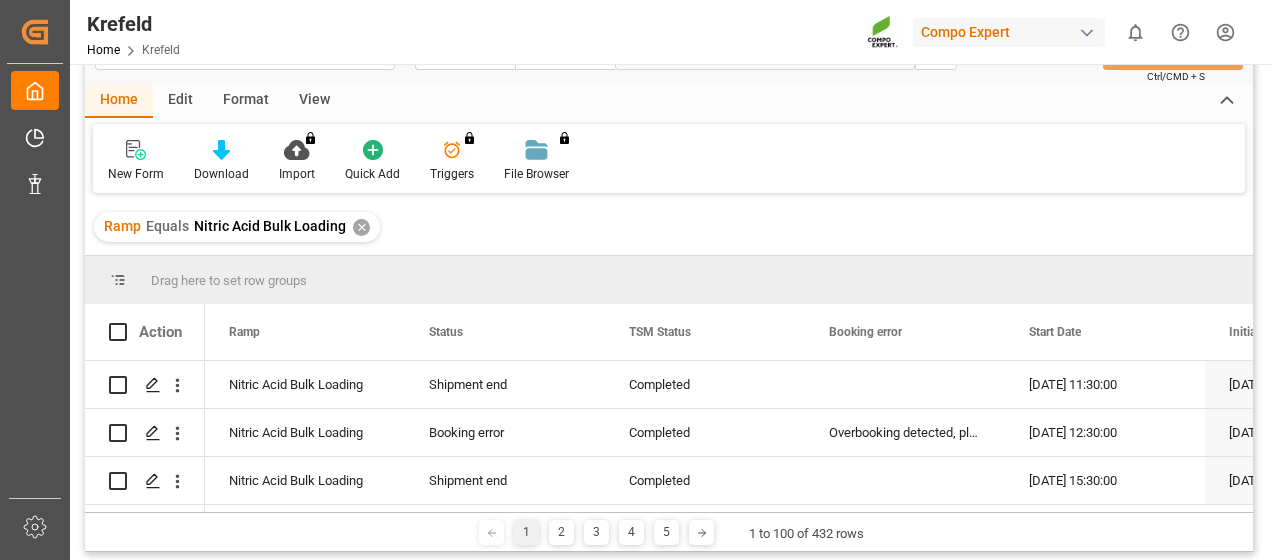 scroll, scrollTop: 0, scrollLeft: 0, axis: both 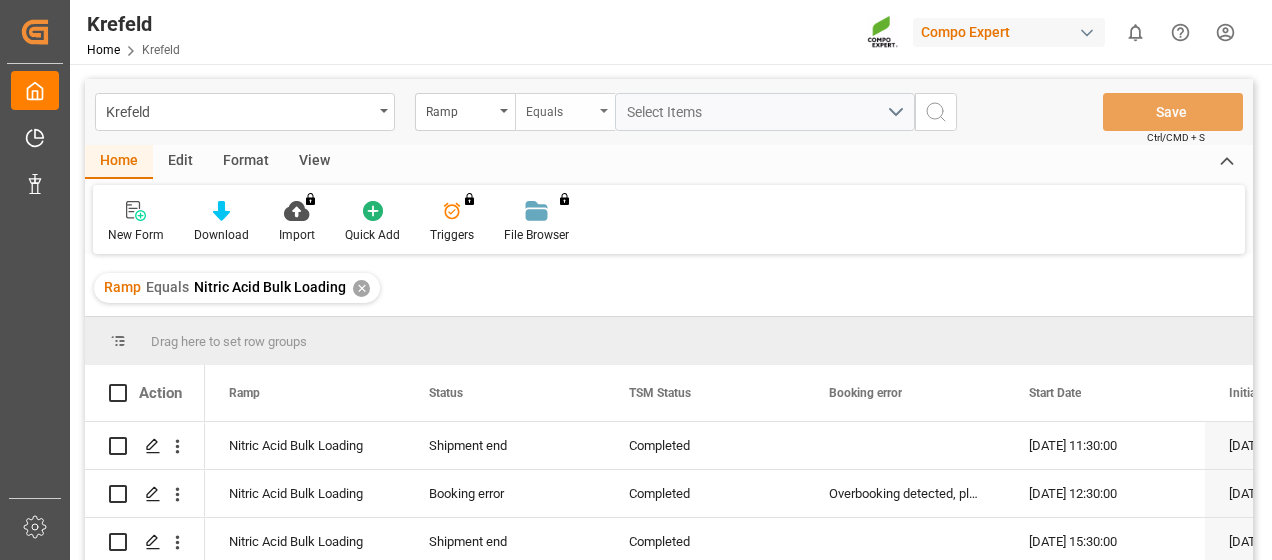 click on "Equals" at bounding box center (560, 109) 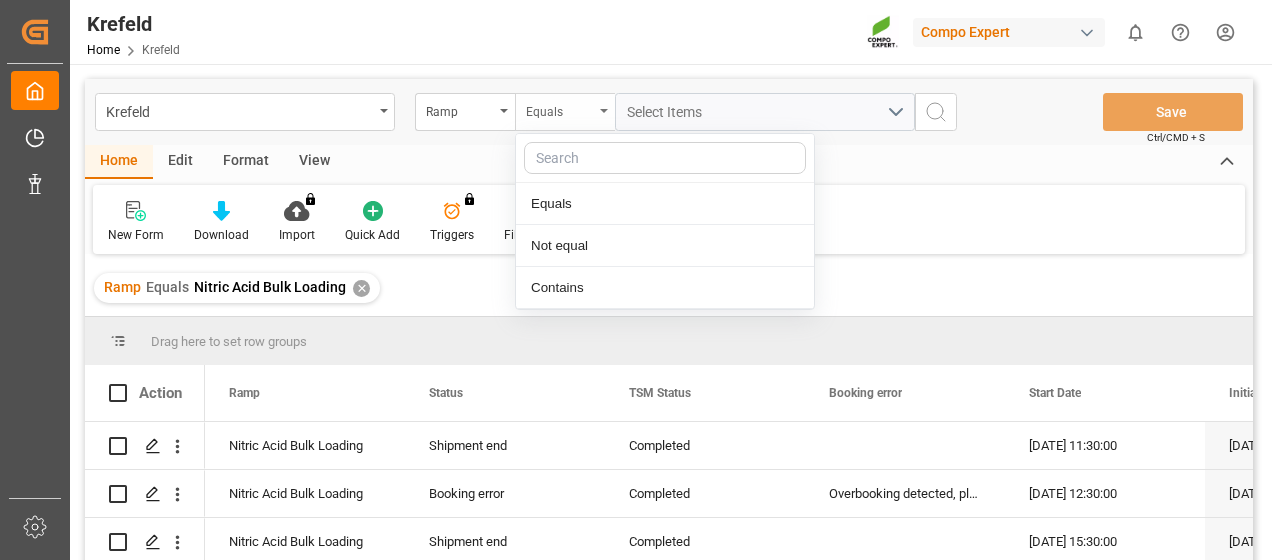 click on "Equals" at bounding box center (560, 109) 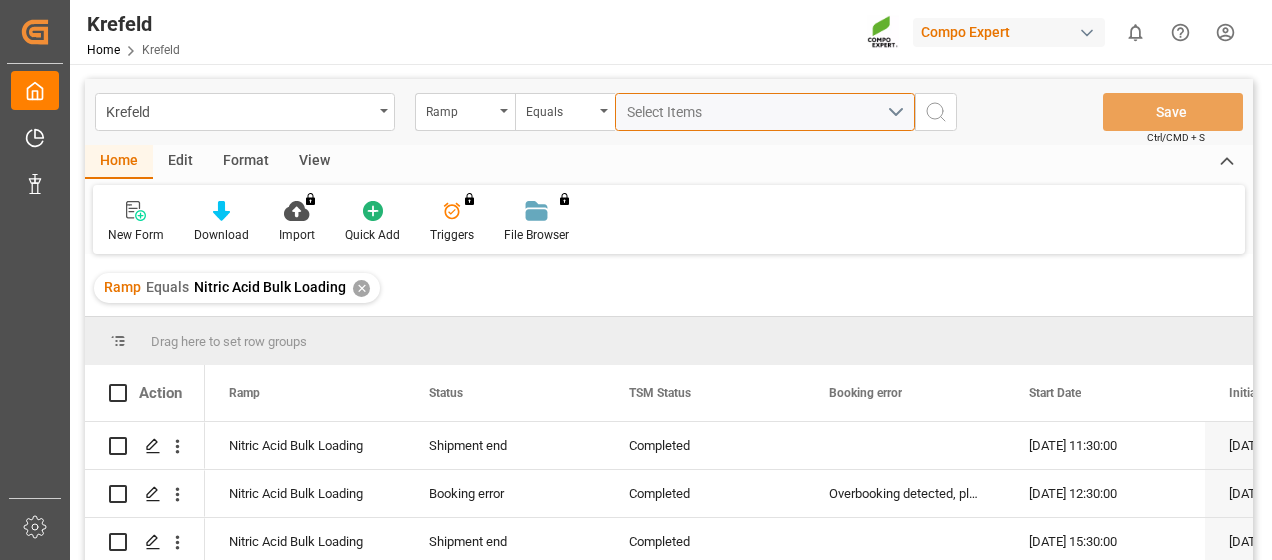 click on "Select Items" at bounding box center [765, 112] 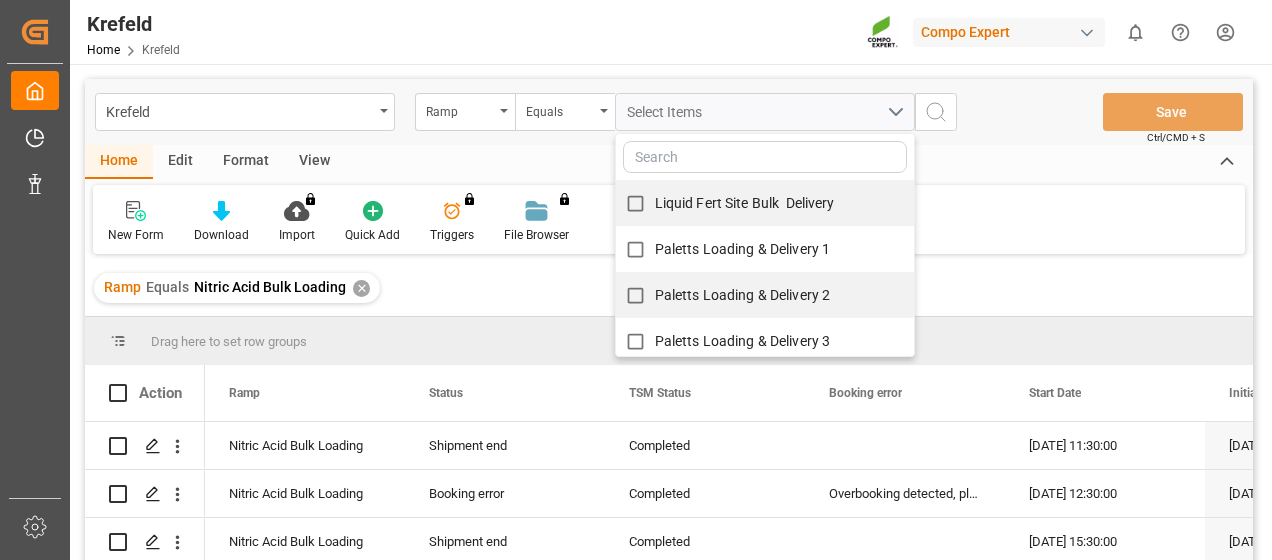 paste on "6100000198" 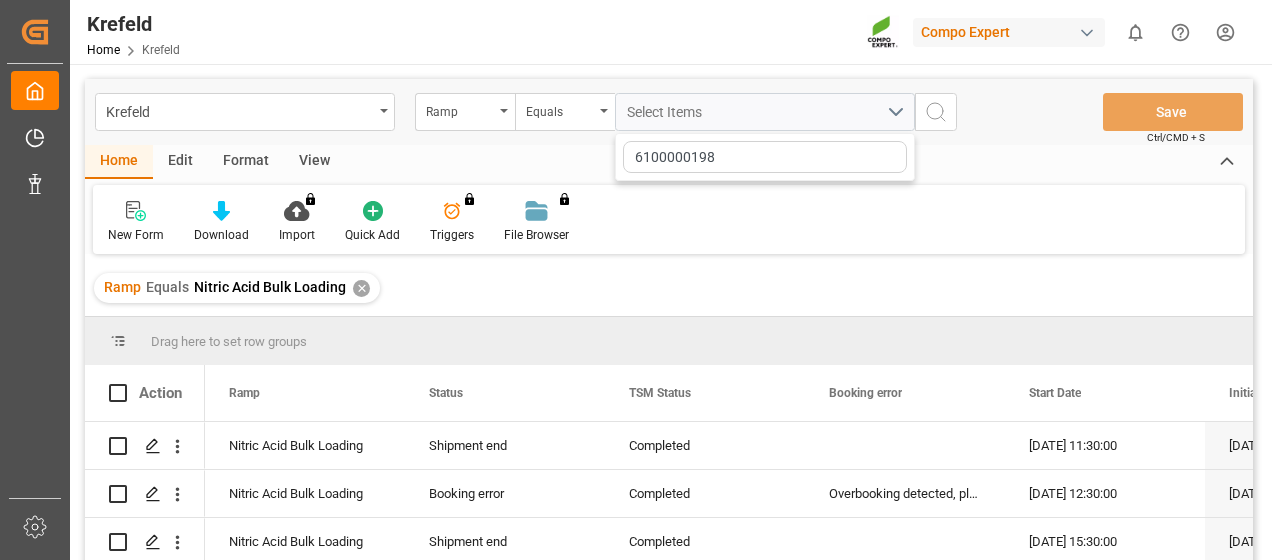 type on "6100000198" 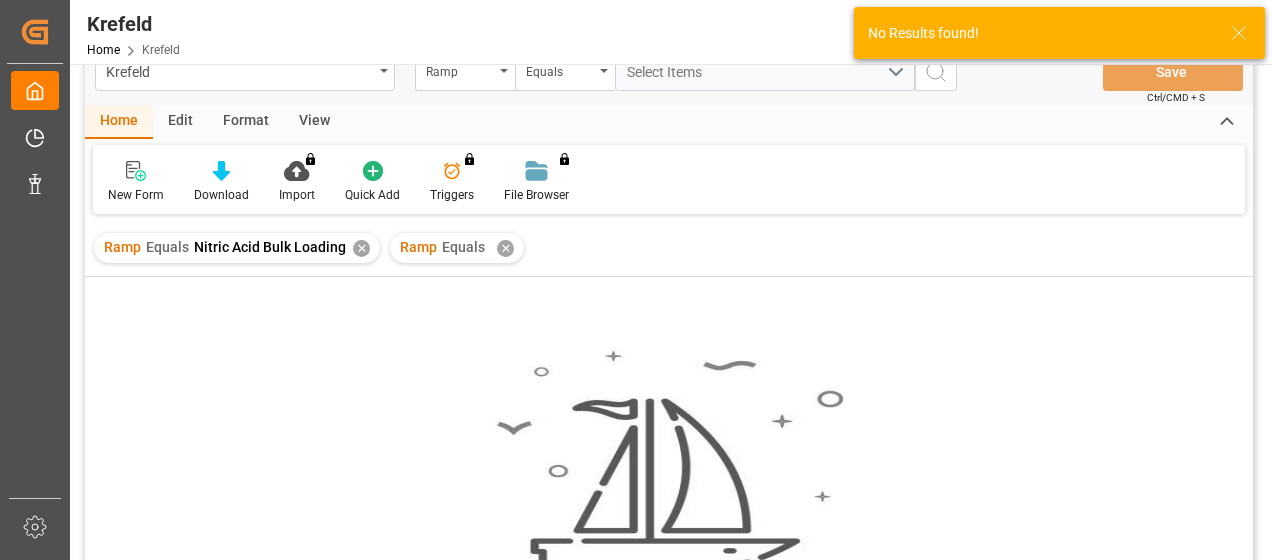 scroll, scrollTop: 0, scrollLeft: 0, axis: both 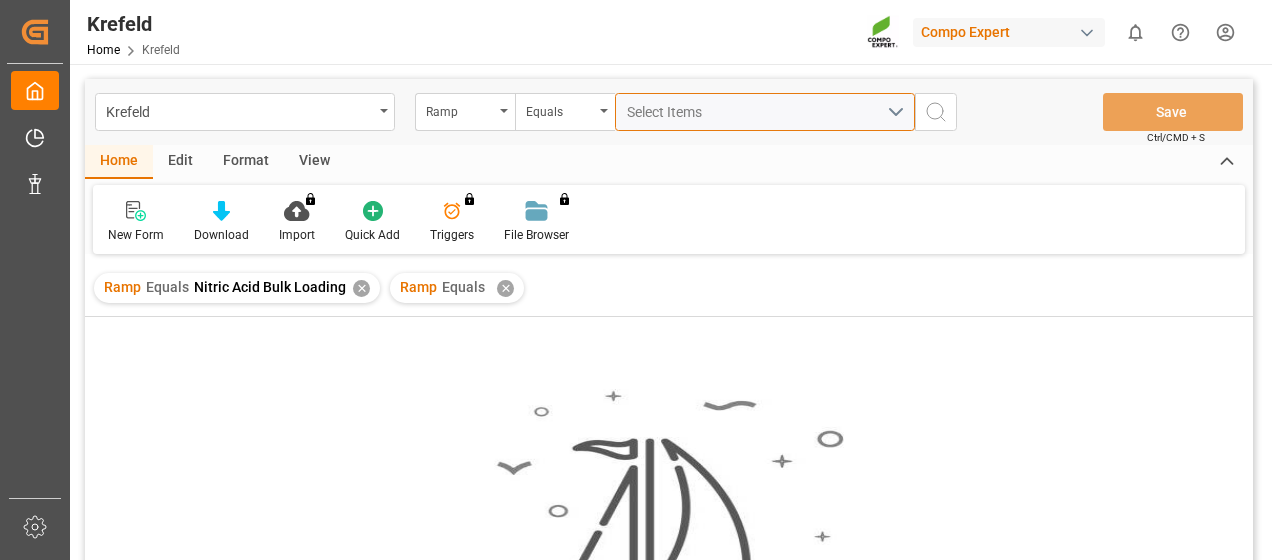 click on "Select Items" at bounding box center (765, 112) 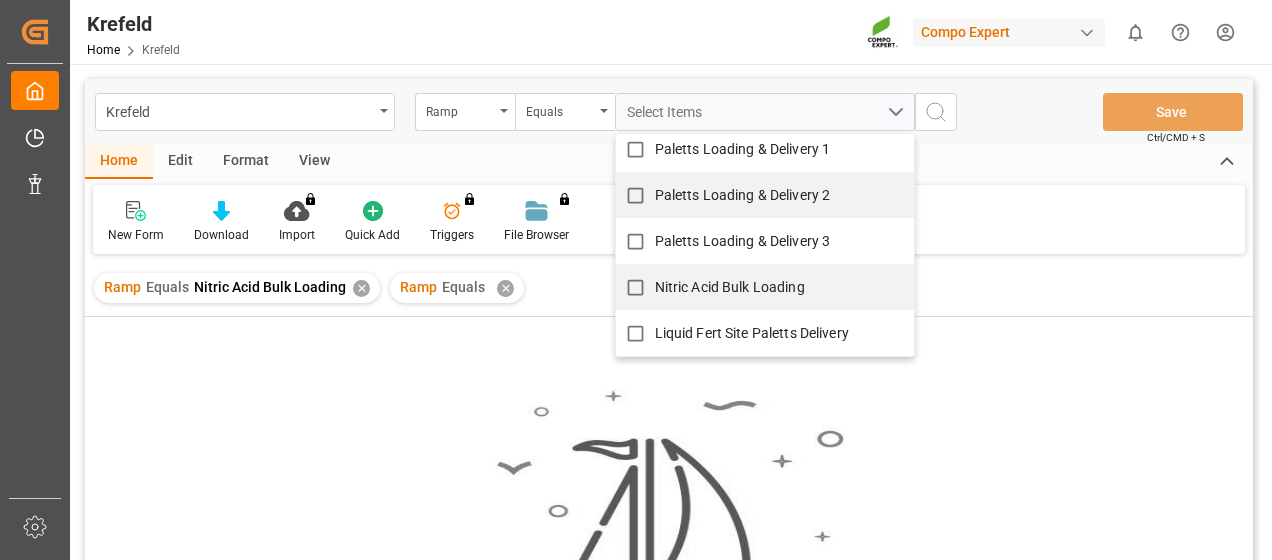 scroll, scrollTop: 200, scrollLeft: 0, axis: vertical 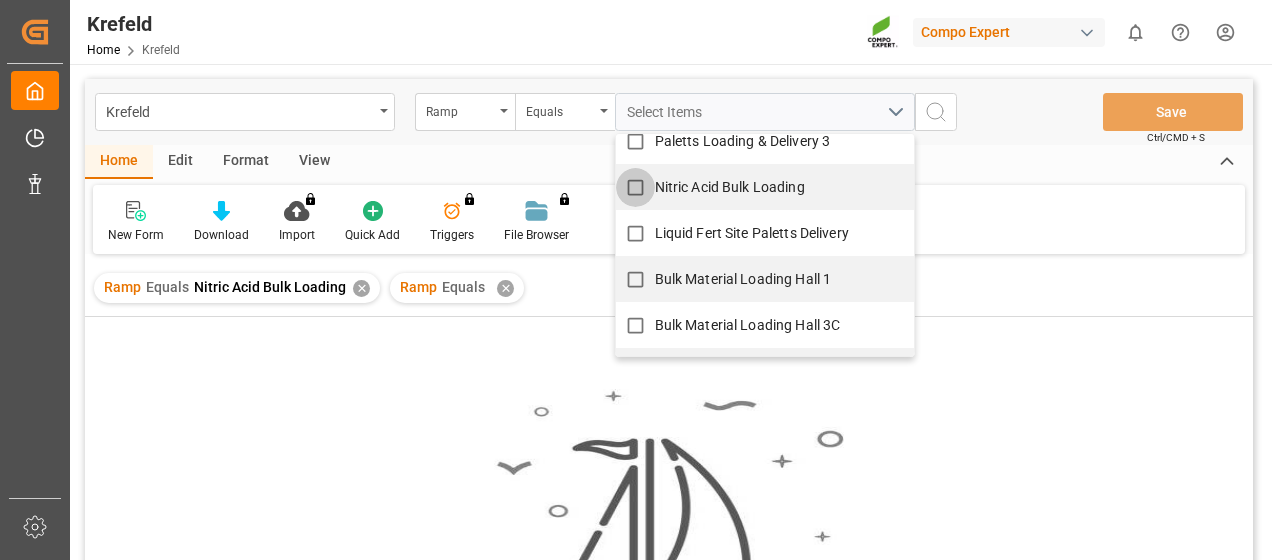 click on "Nitric Acid Bulk Loading" at bounding box center (635, 187) 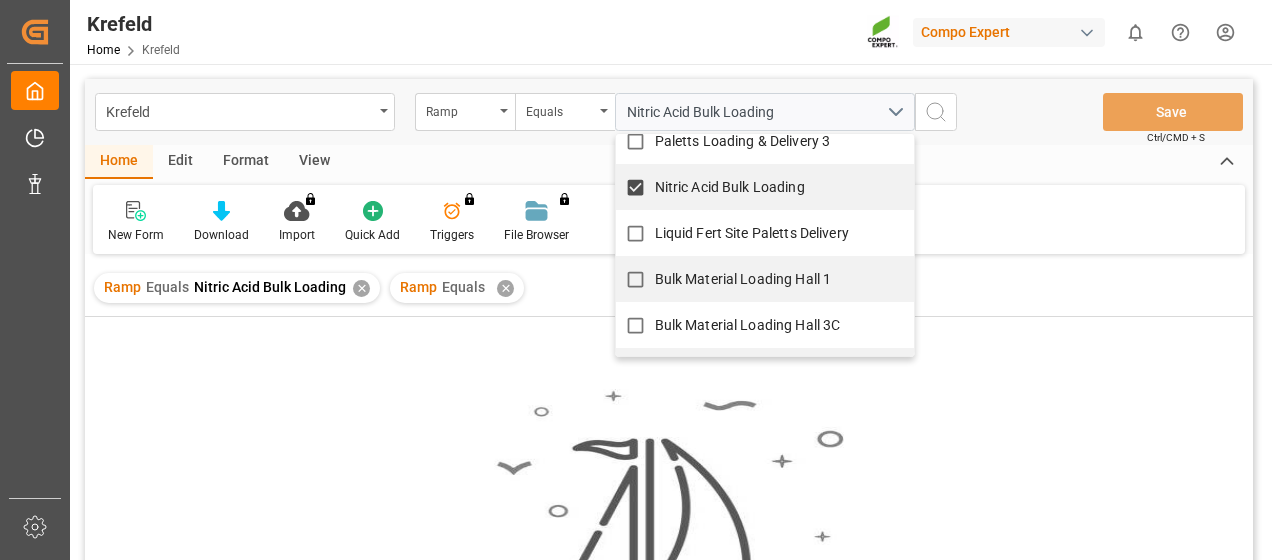 click on "Nitric Acid Bulk Loading Liquid Fert Site Bulk  Delivery Paletts Loading & Delivery 1 Paletts Loading & Delivery 2 Paletts Loading & Delivery 3 Nitric Acid Bulk Loading Liquid Fert Site Paletts Delivery Bulk Material Loading Hall 1 Bulk Material Loading Hall 3C Bulk Material Unloading Hall 3B Bulkship Unloading Hall 3B Mineral fertilizer production delivery Container Loading 1 Container Loading 2" at bounding box center (765, 112) 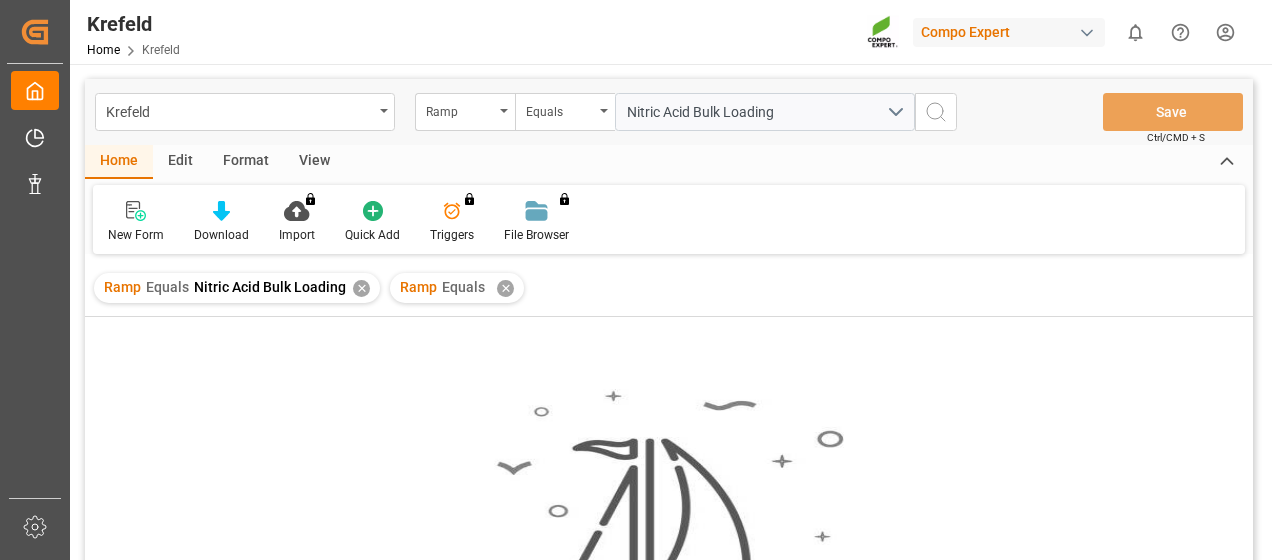 click on "✕" at bounding box center (505, 288) 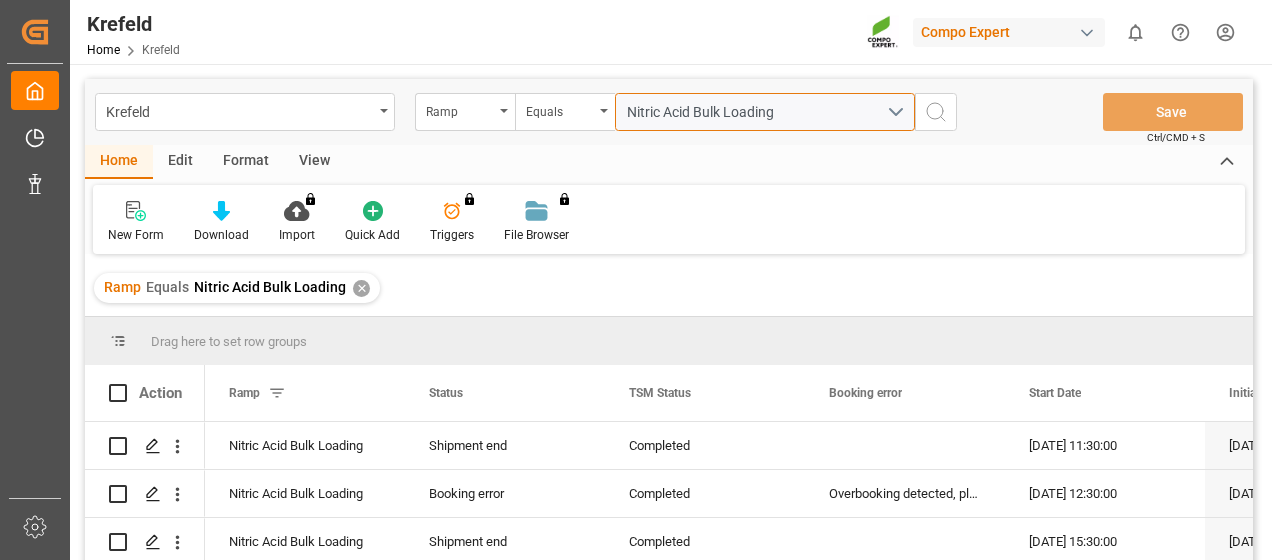 click on "Nitric Acid Bulk Loading" at bounding box center [765, 112] 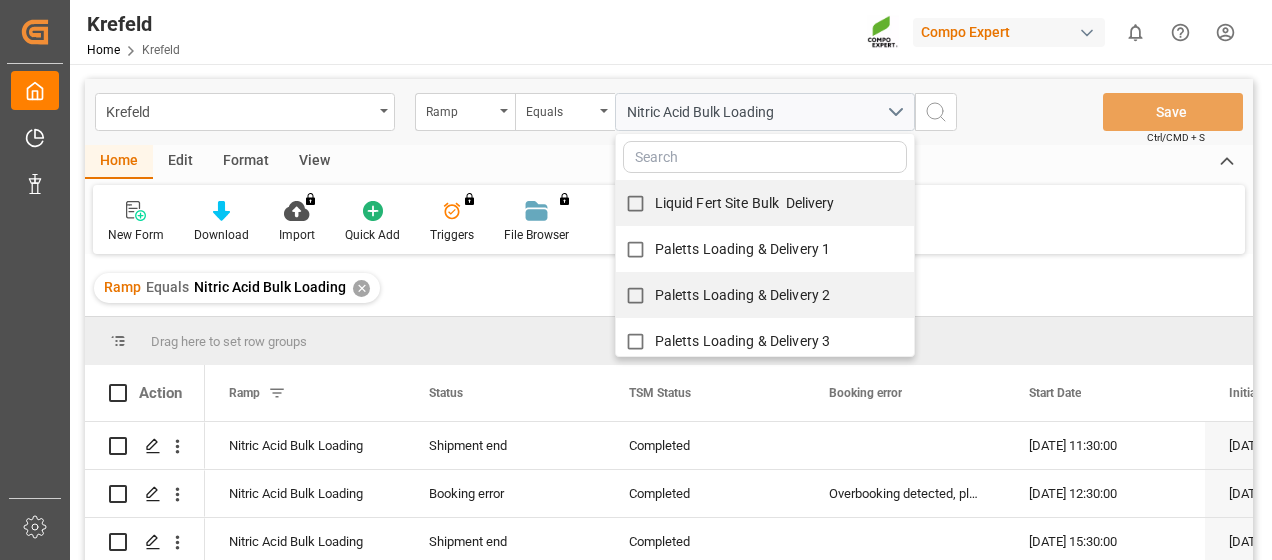 click at bounding box center [765, 157] 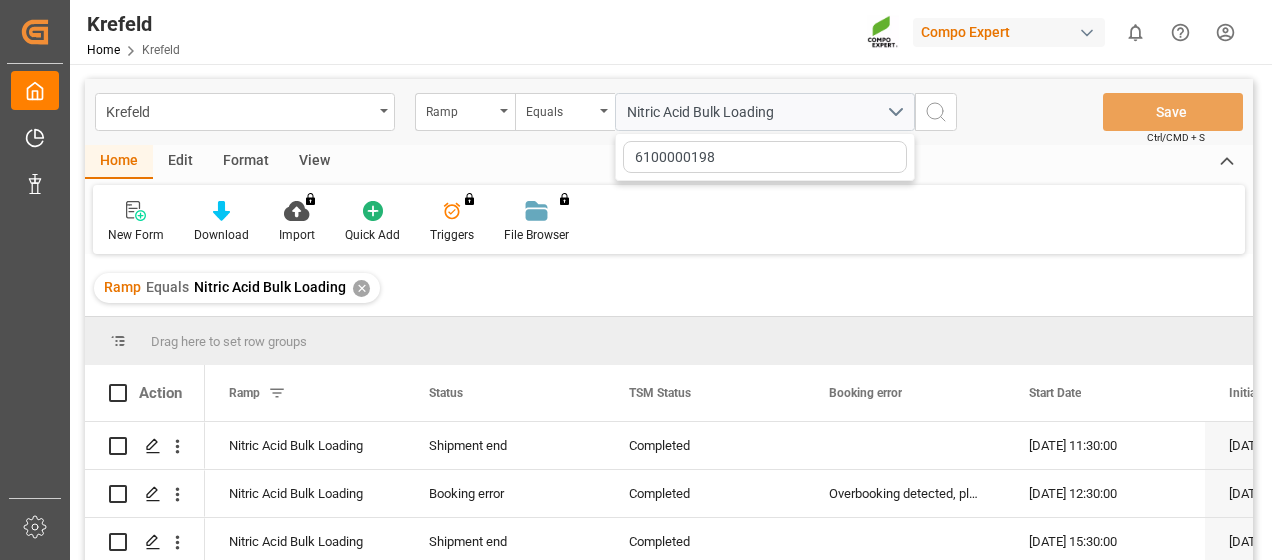 type on "6100000198" 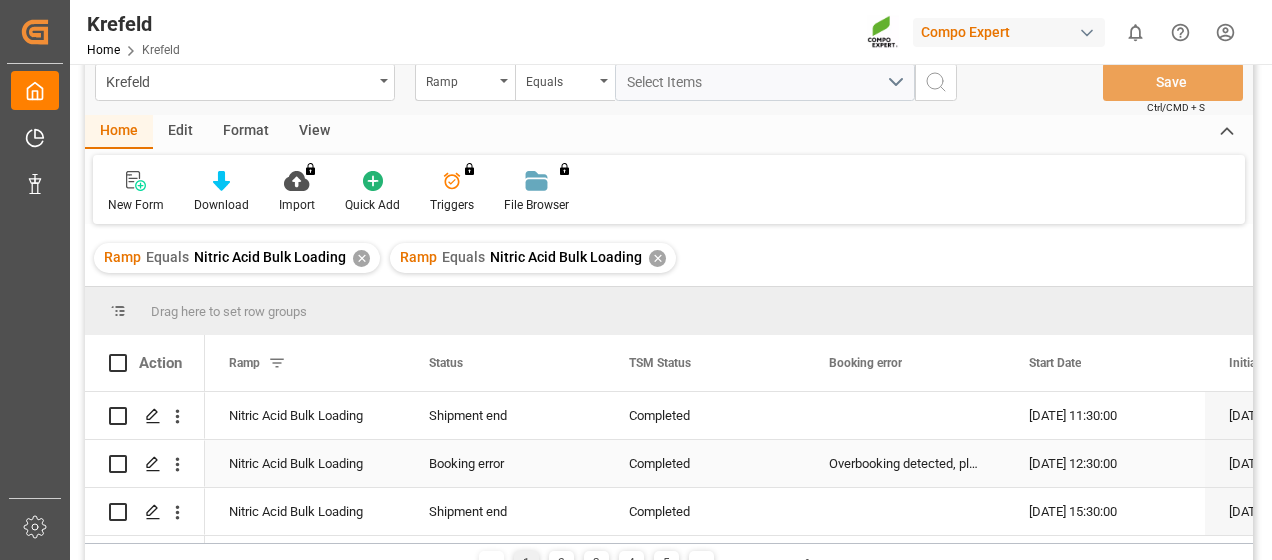 scroll, scrollTop: 0, scrollLeft: 0, axis: both 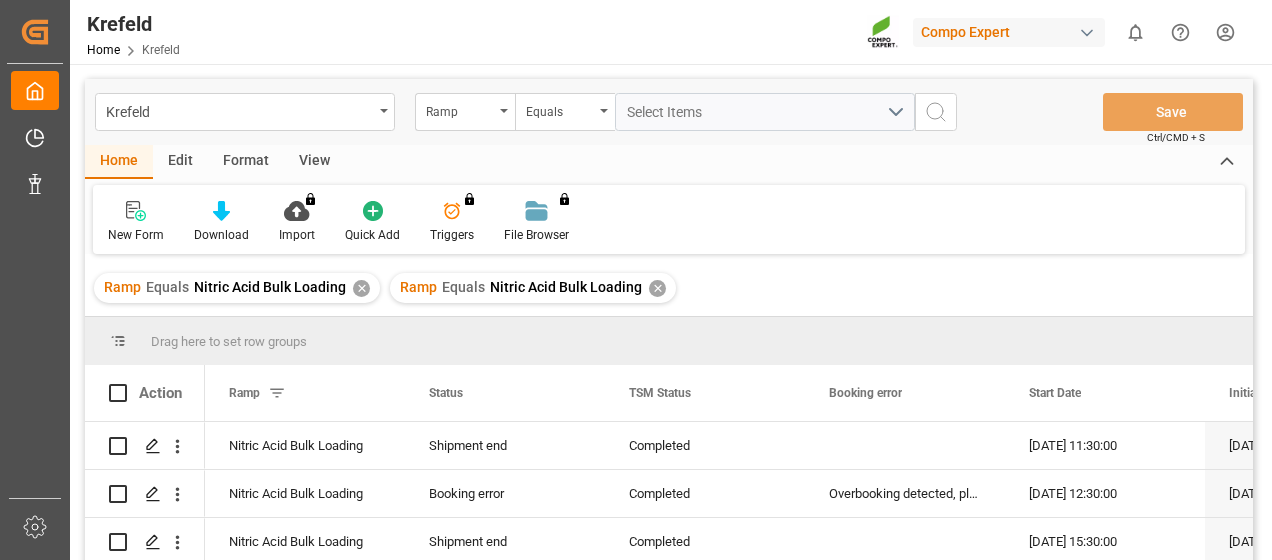 click on "✕" at bounding box center (657, 288) 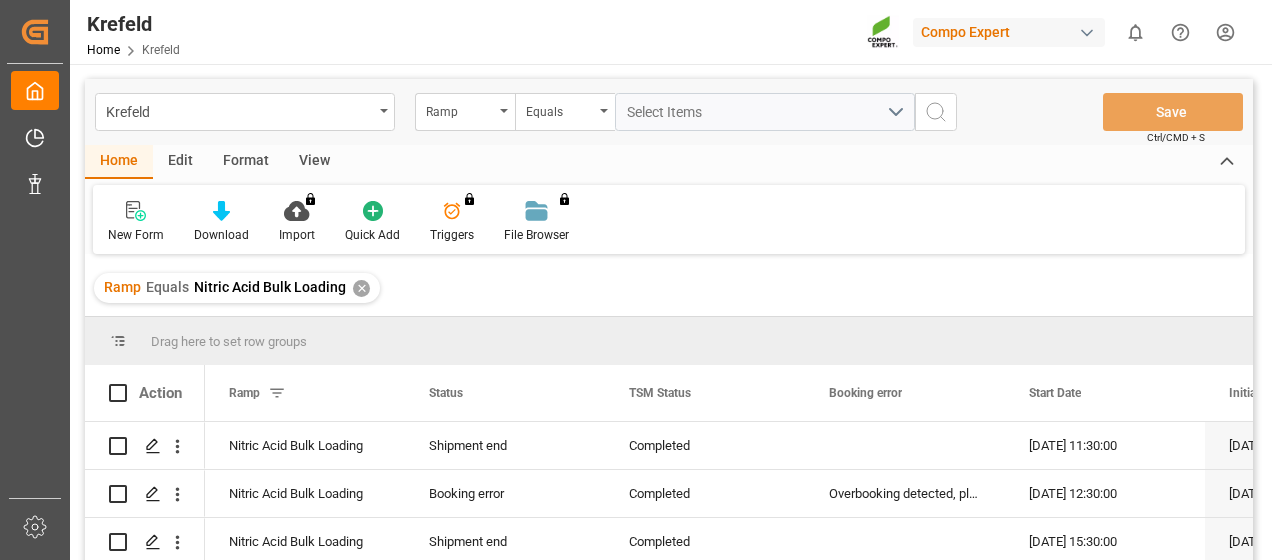 click on "✕" at bounding box center [361, 288] 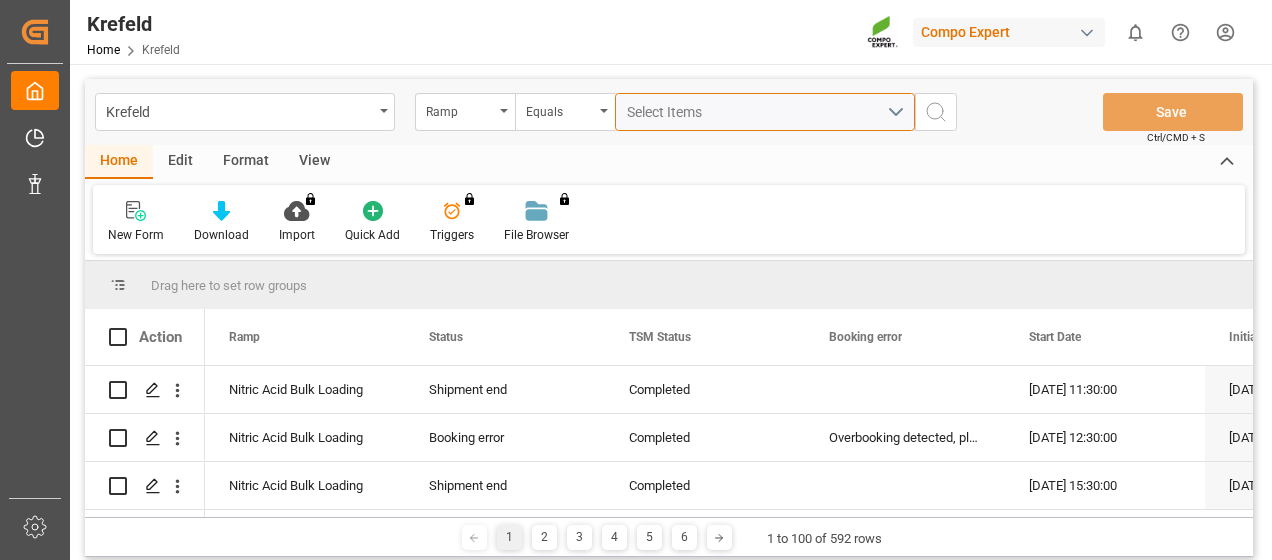 click on "Select Items" at bounding box center [765, 112] 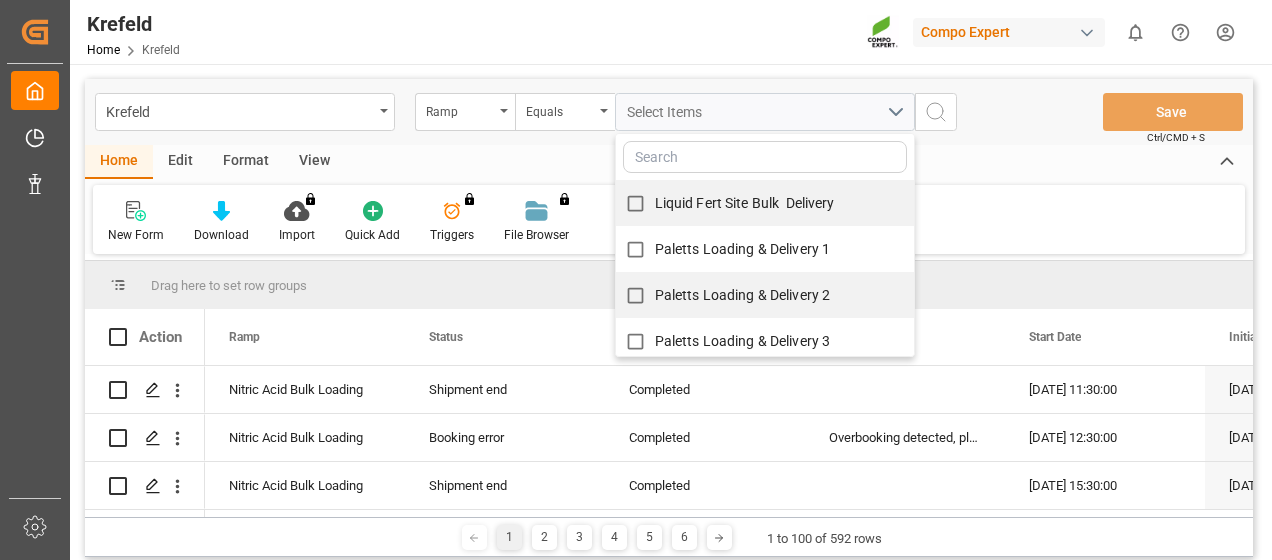 scroll, scrollTop: 100, scrollLeft: 0, axis: vertical 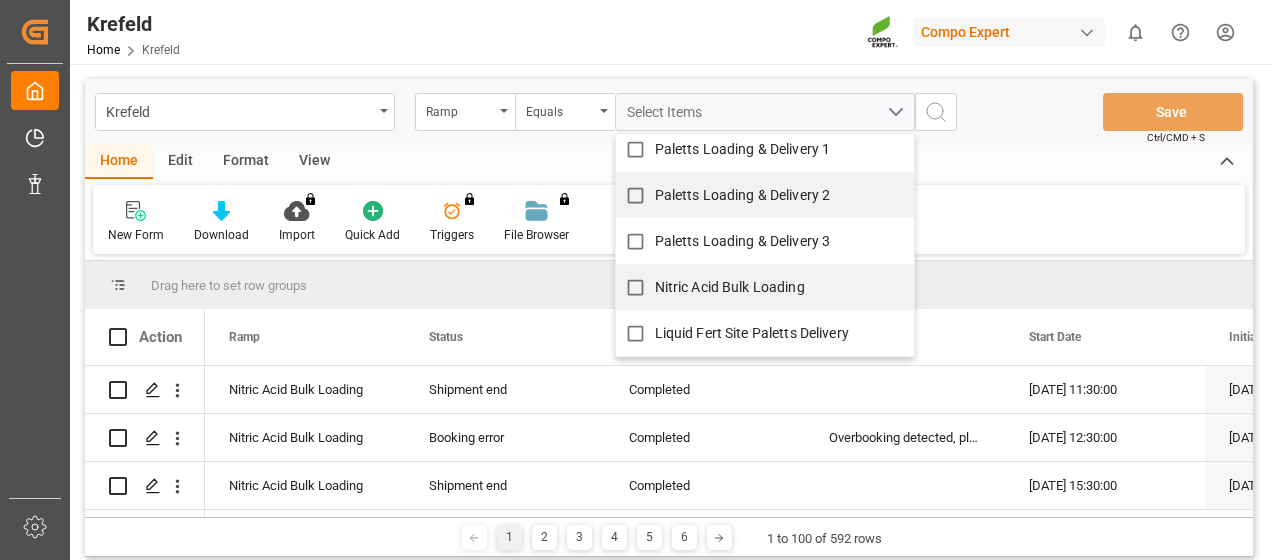 click on "Nitric Acid Bulk Loading" at bounding box center (730, 287) 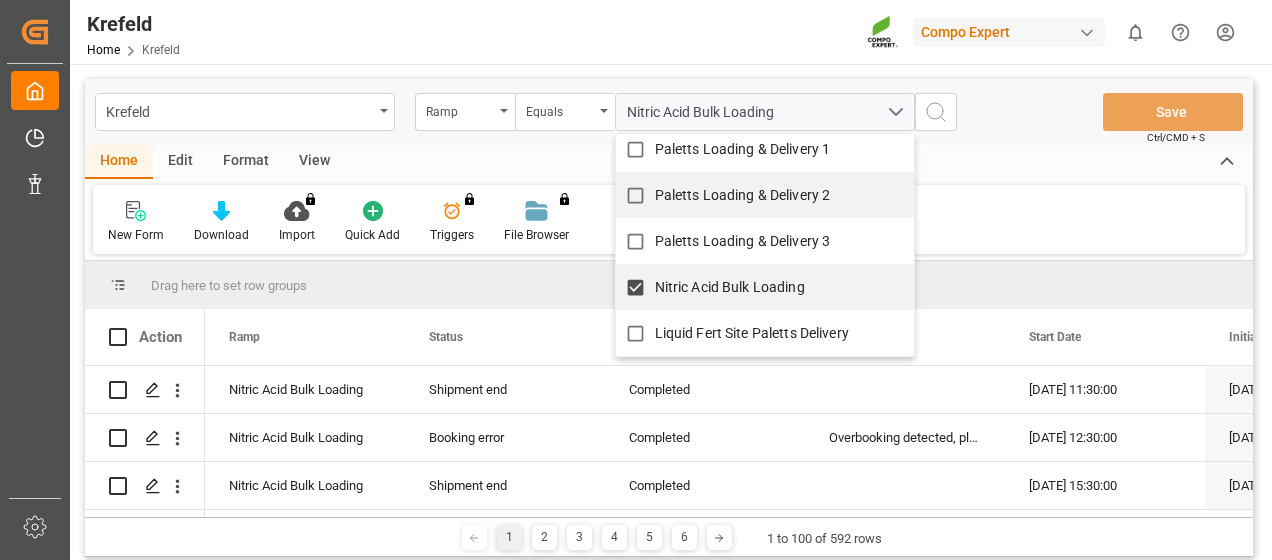 click on "Drag here to set row groups" at bounding box center (669, 285) 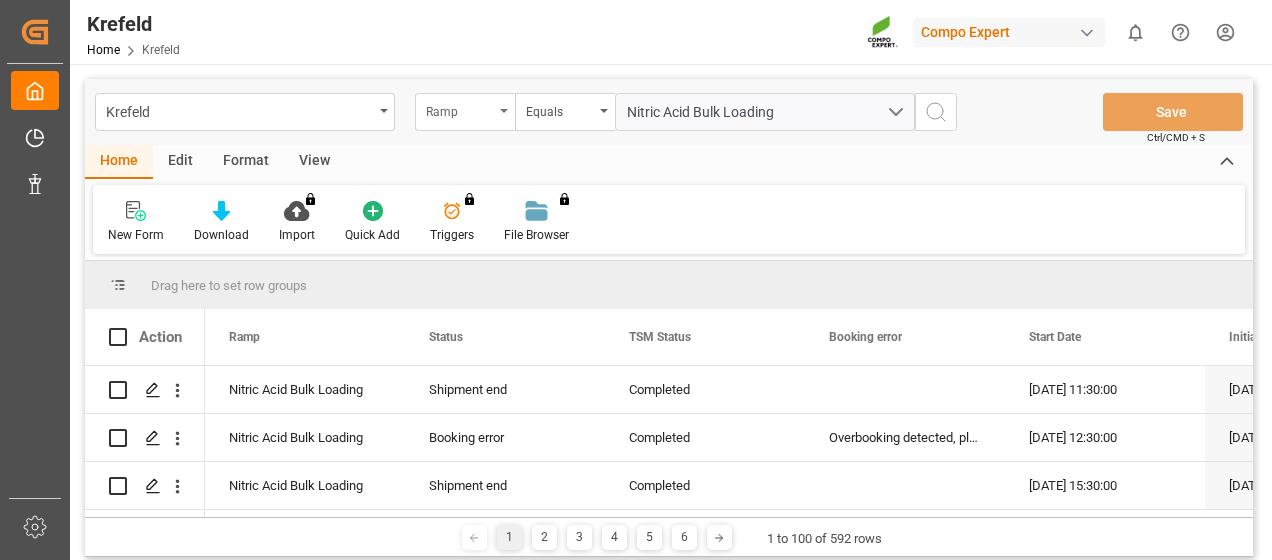 click on "Ramp" at bounding box center [465, 112] 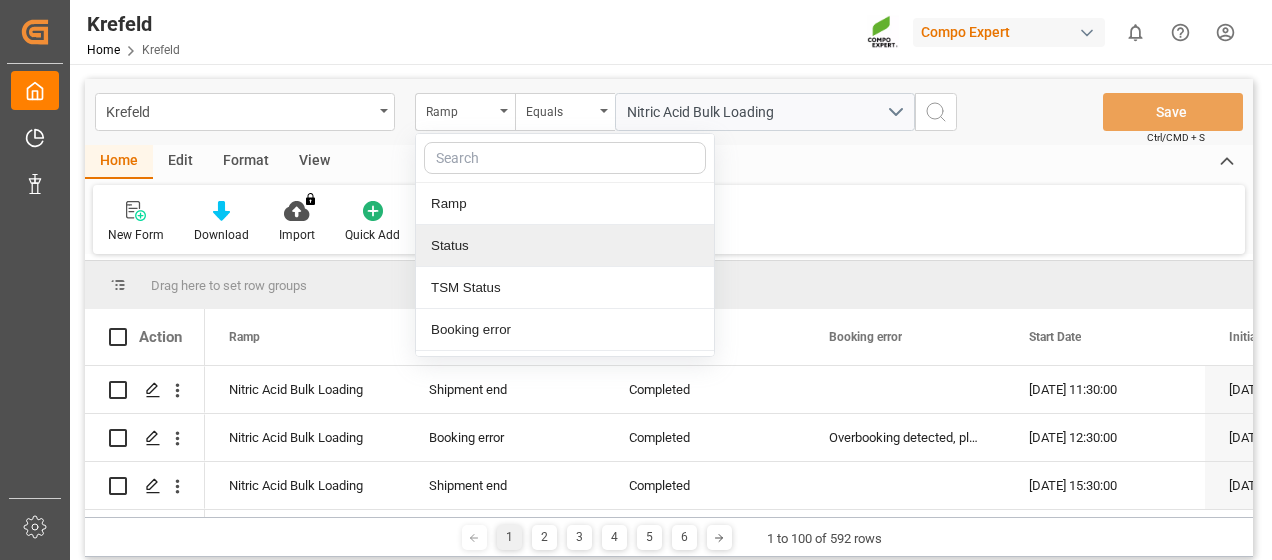 click on "Status" at bounding box center [565, 246] 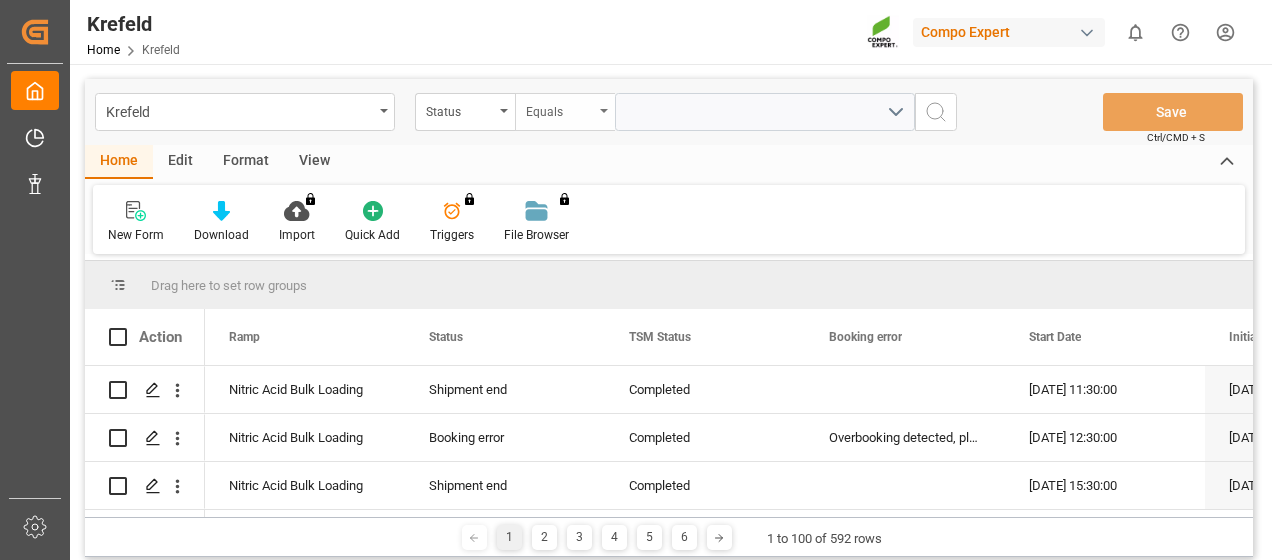 click on "Equals" at bounding box center (565, 112) 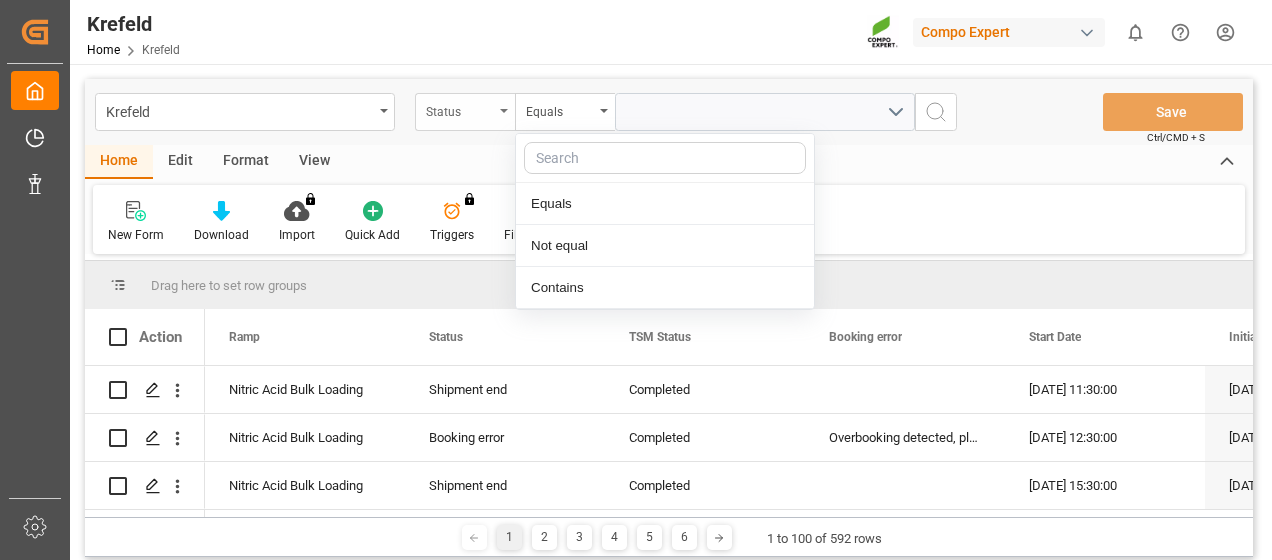 click on "Status" at bounding box center [460, 109] 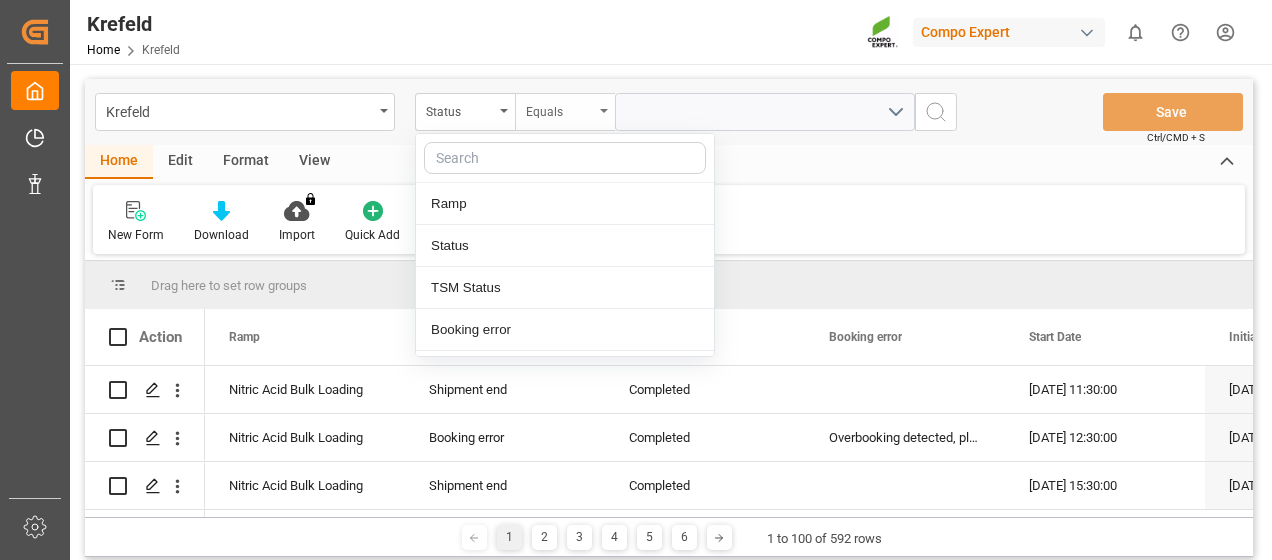 click on "Equals" at bounding box center [560, 109] 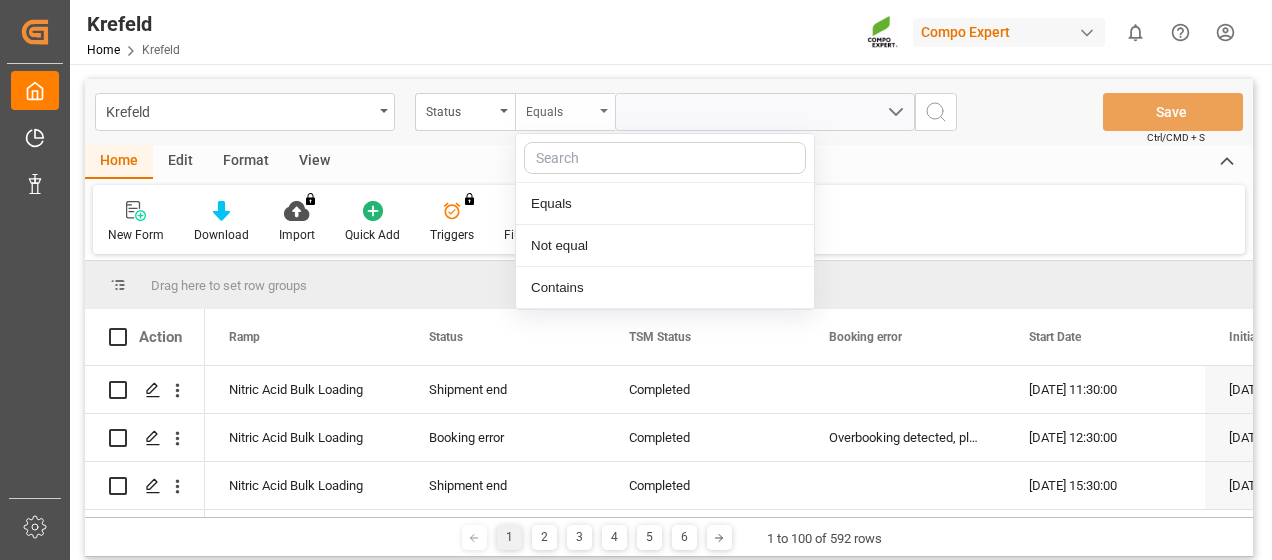 click on "Equals" at bounding box center [560, 109] 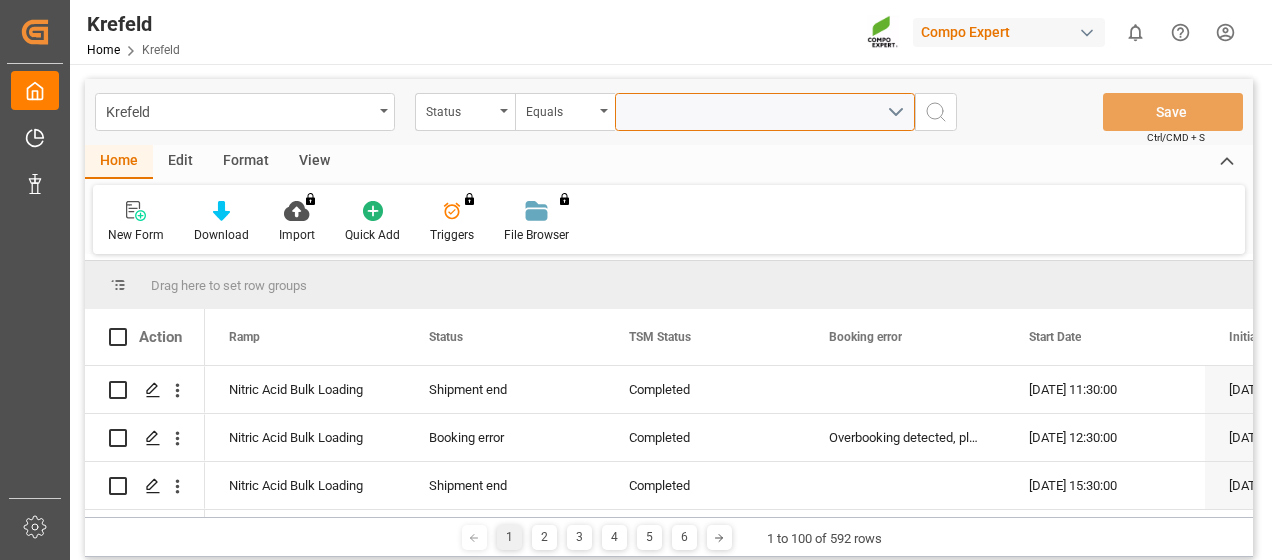 click at bounding box center (765, 112) 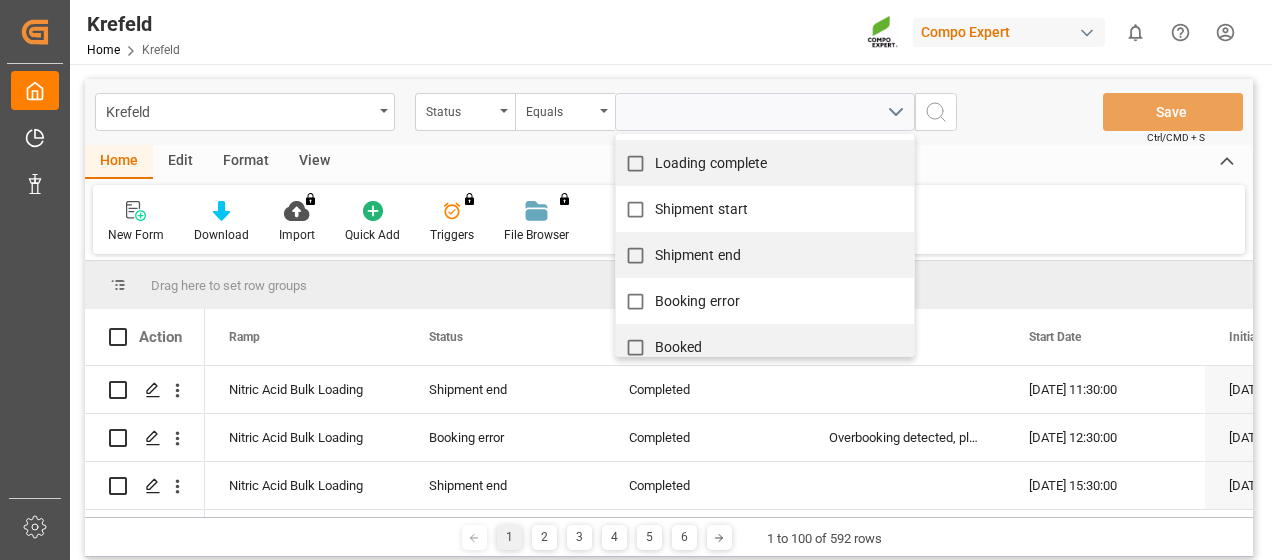 scroll, scrollTop: 237, scrollLeft: 0, axis: vertical 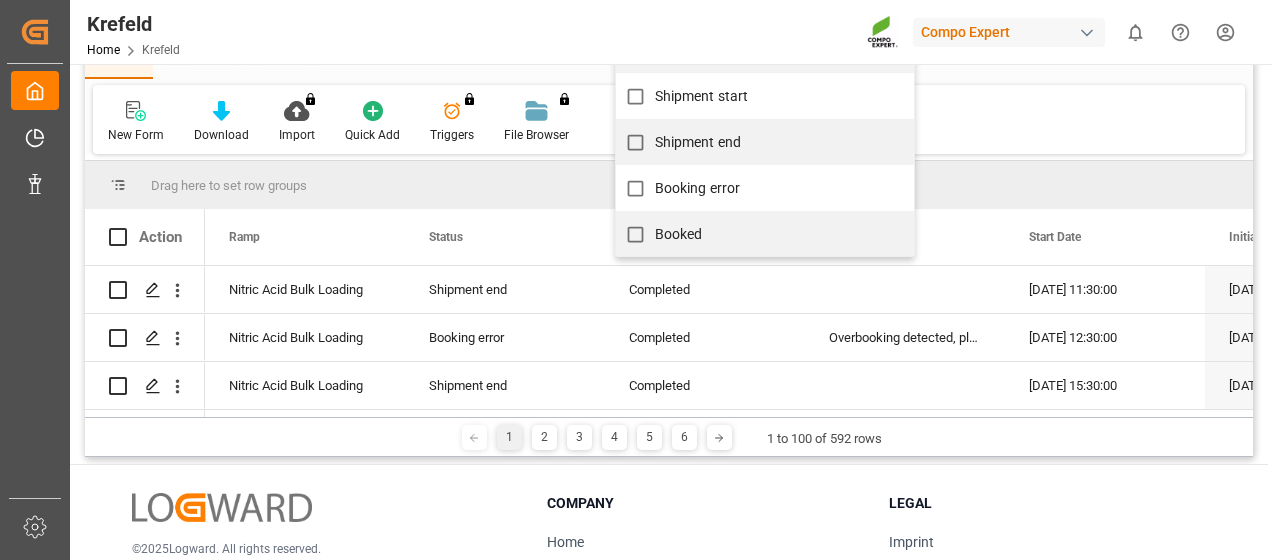 click on "Booked" at bounding box center (679, 234) 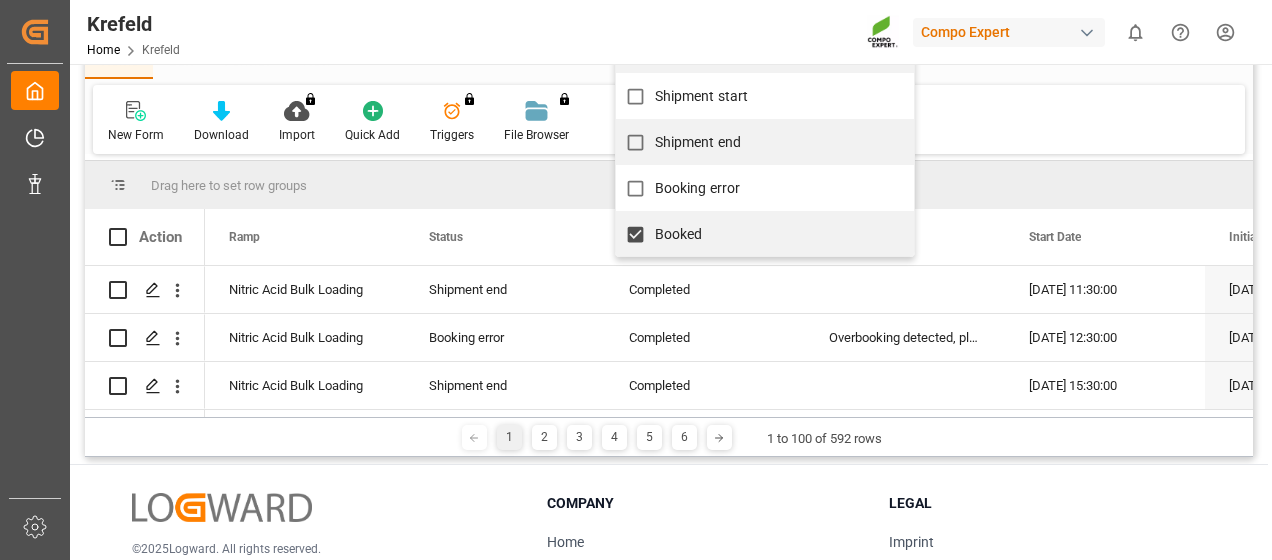 click on "Drag here to set row groups" at bounding box center [669, 185] 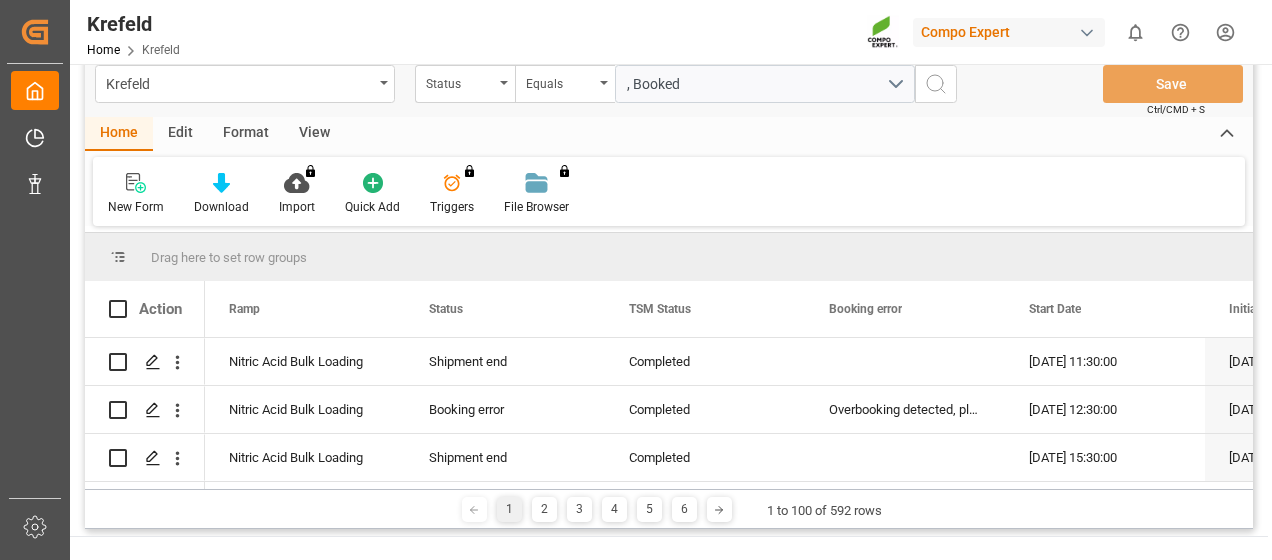 scroll, scrollTop: 0, scrollLeft: 0, axis: both 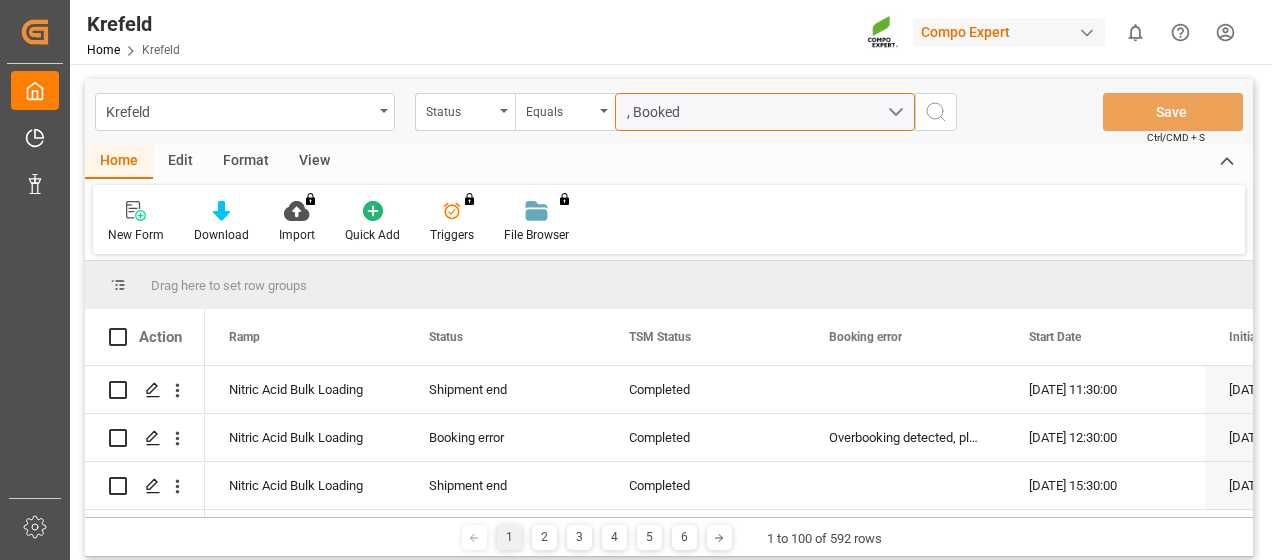 click on ", Booked" at bounding box center [757, 112] 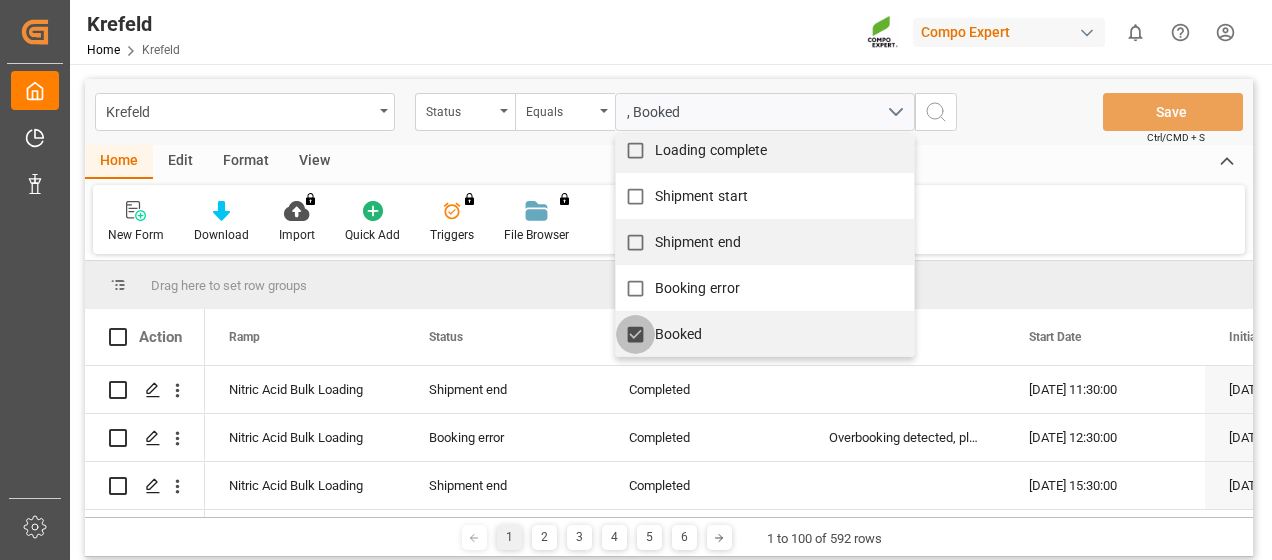 click on "Booked" at bounding box center (635, 334) 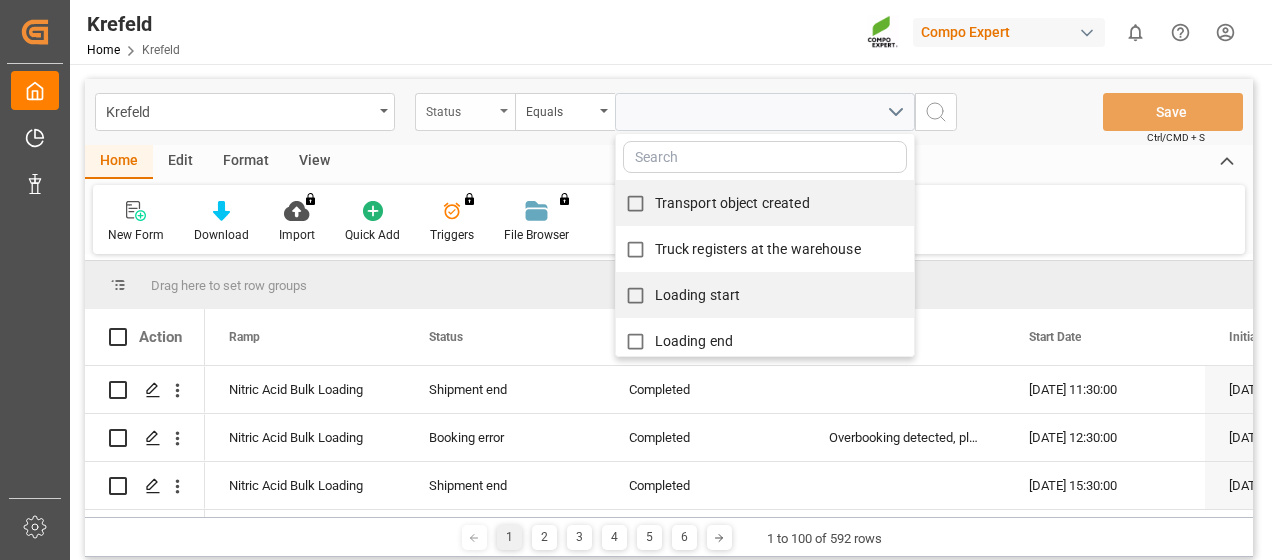 click on "Status" at bounding box center (460, 109) 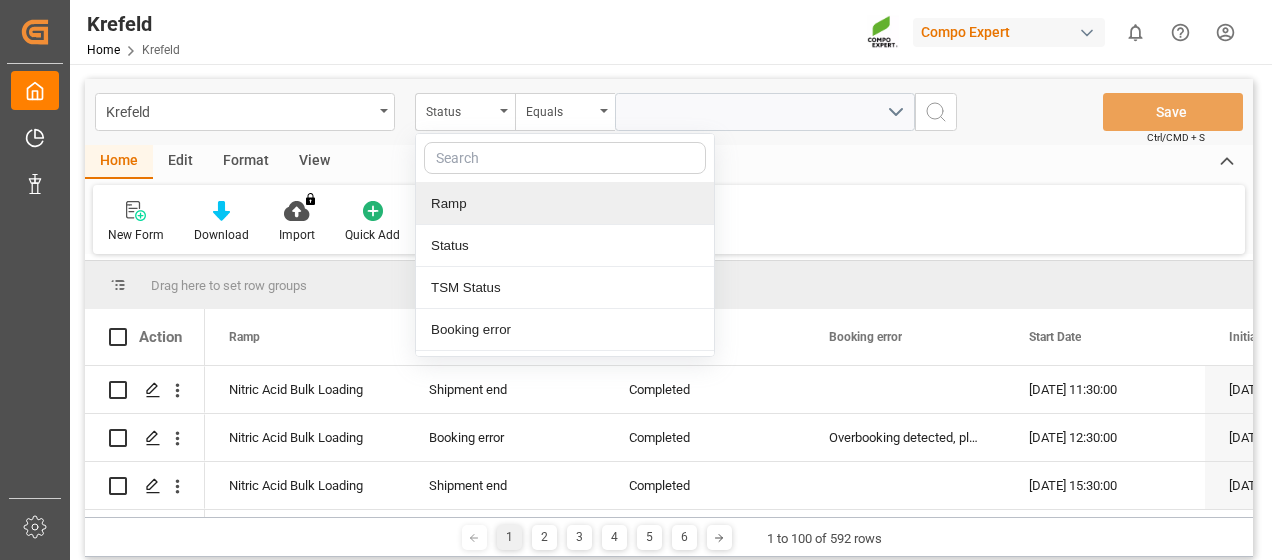 click on "Ramp" at bounding box center (565, 204) 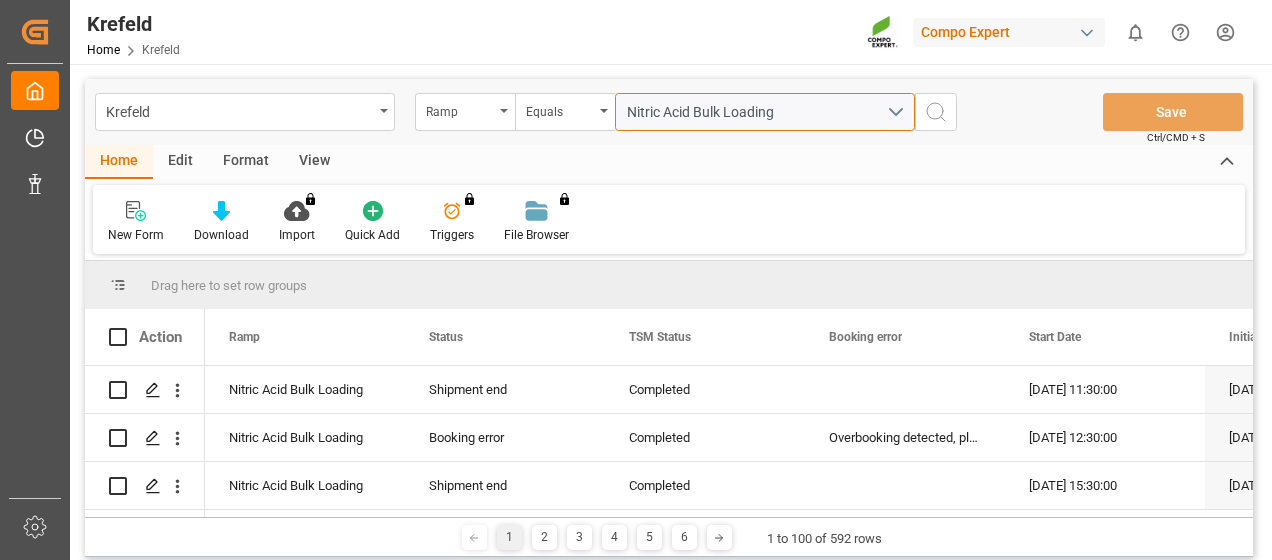 click on "Nitric Acid Bulk Loading" at bounding box center [757, 112] 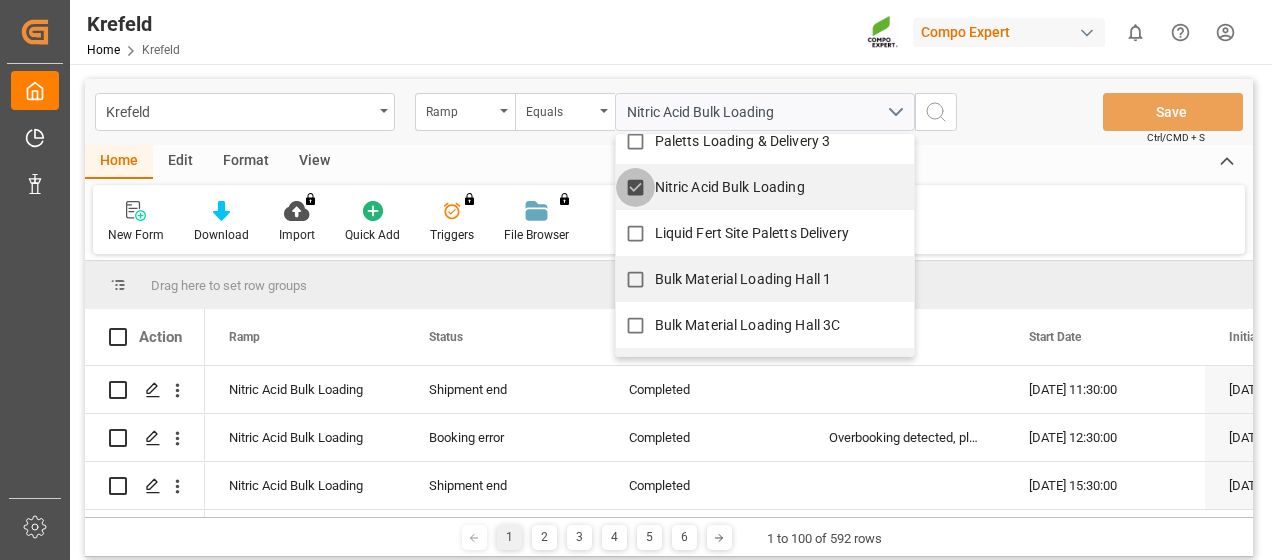click on "Nitric Acid Bulk Loading" at bounding box center (635, 187) 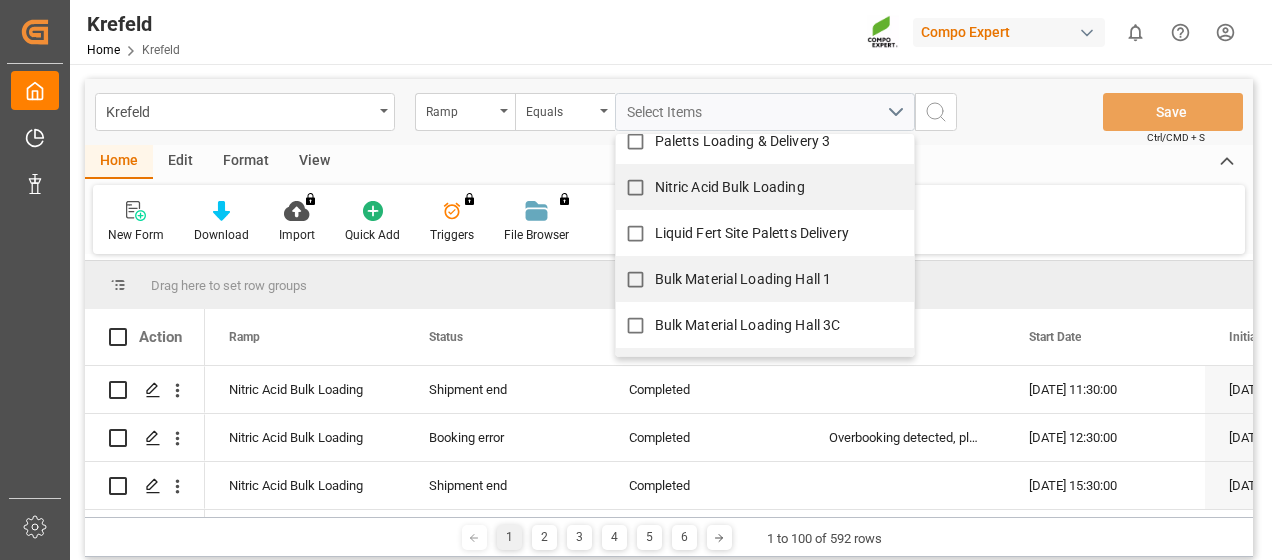 click on "New Form Download Import You don't have permission for this feature. Contact admin. Quick Add Triggers You do not have permission for Triggers. Contact admin. File Browser You don't have permission for this feature. Contact admin." at bounding box center (669, 219) 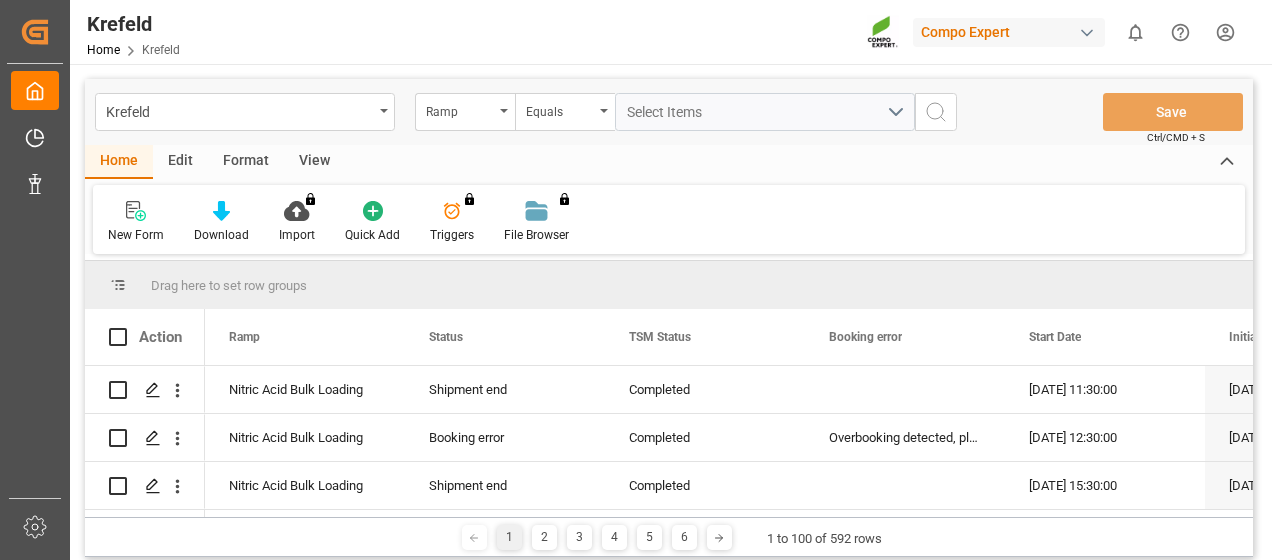 click 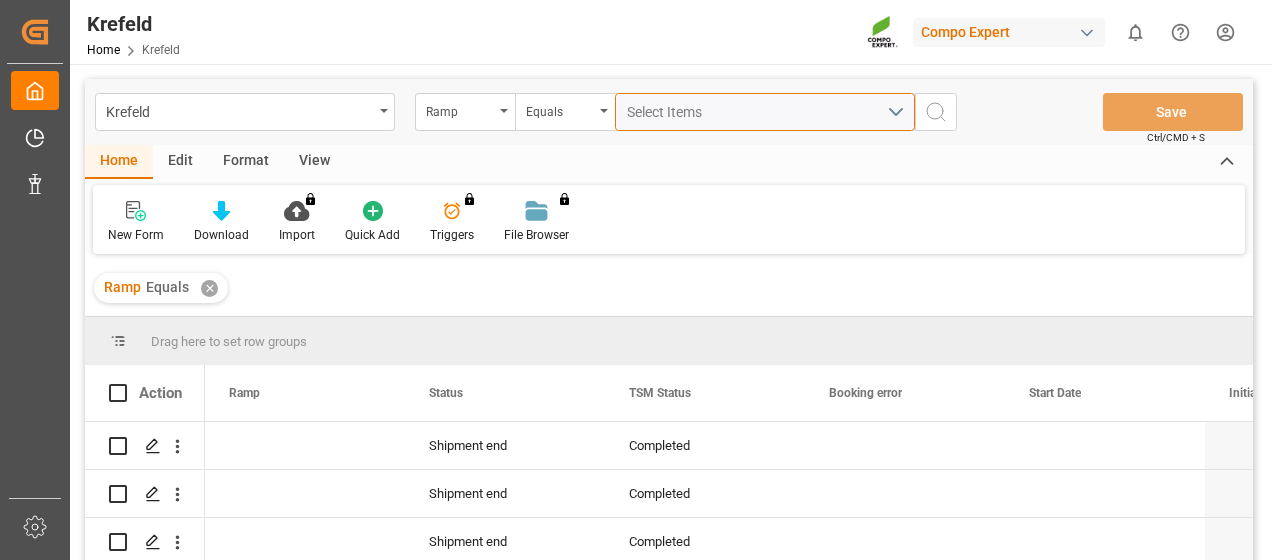 click on "Select Items" at bounding box center [765, 112] 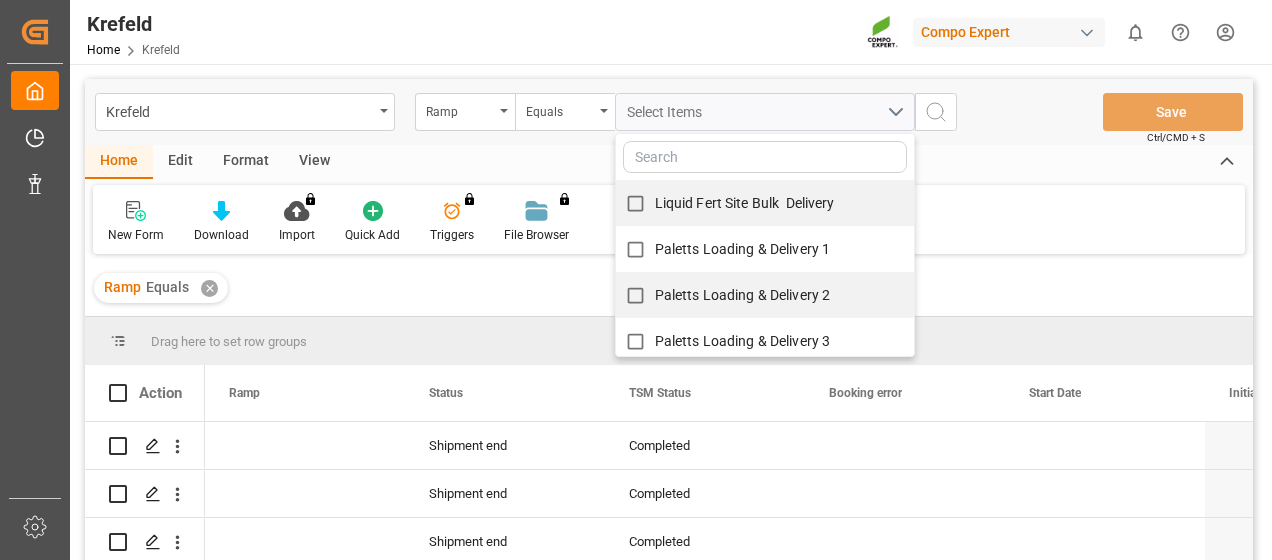 click at bounding box center (765, 157) 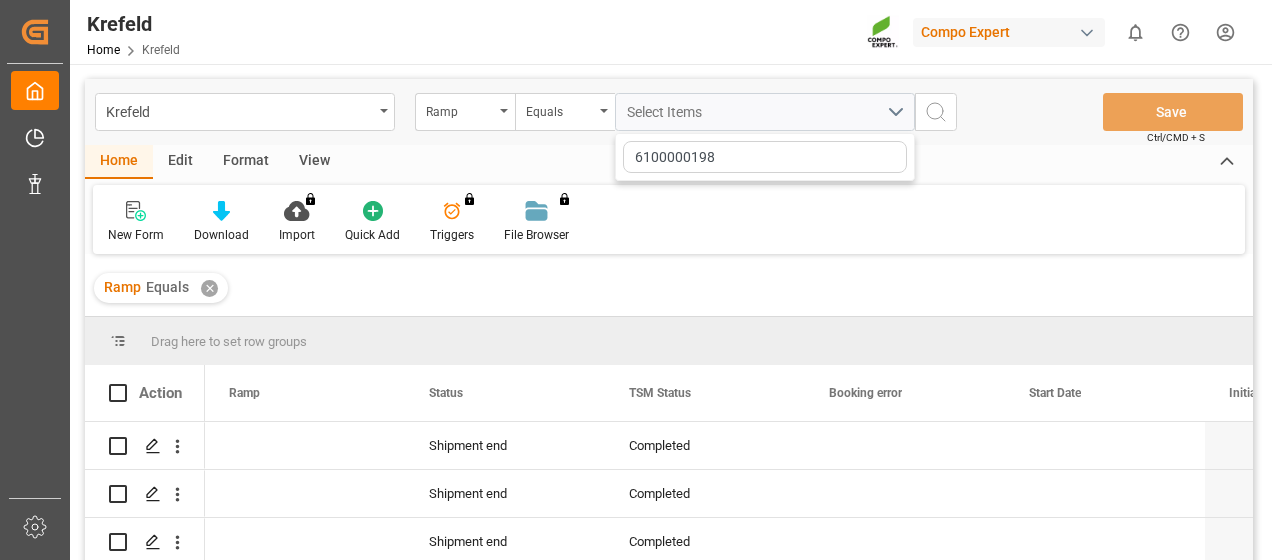 type on "6100000198" 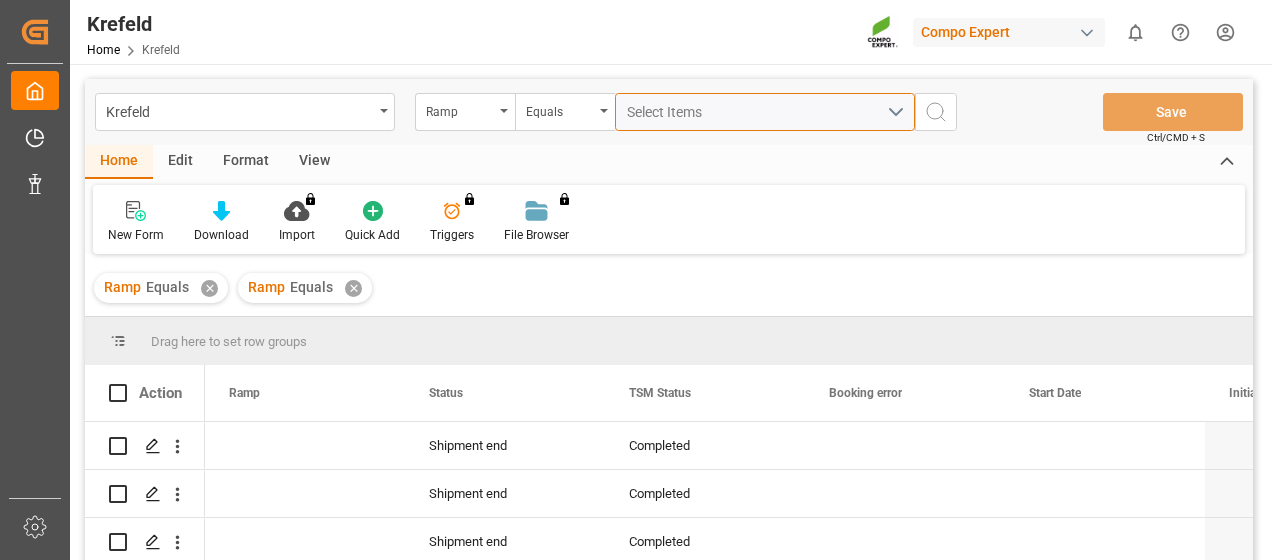 click on "Select Items" at bounding box center (669, 112) 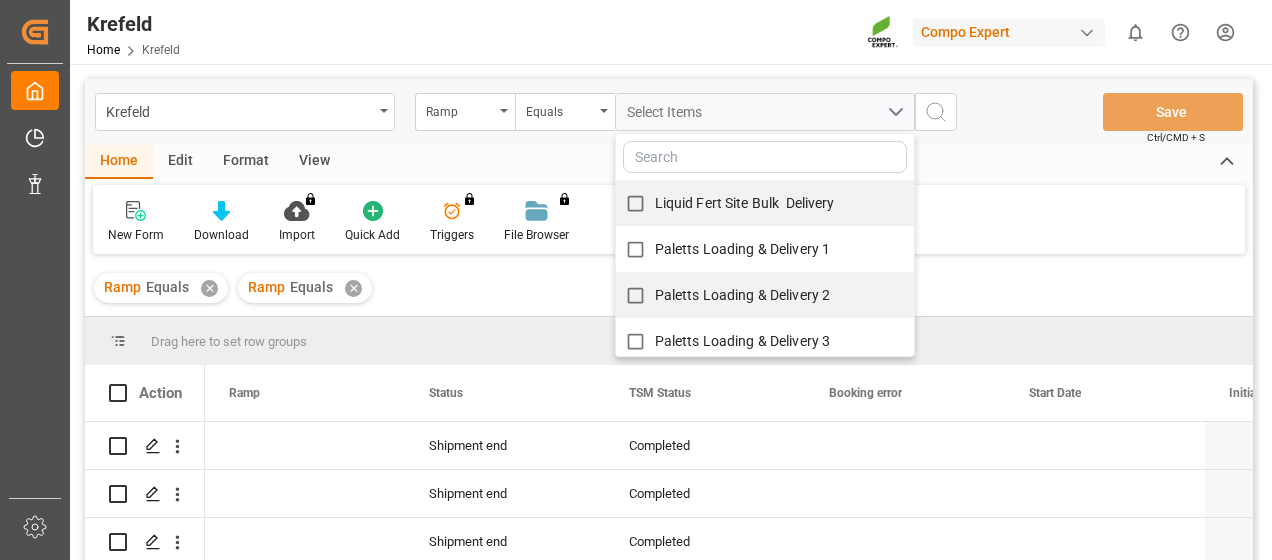 click at bounding box center [765, 157] 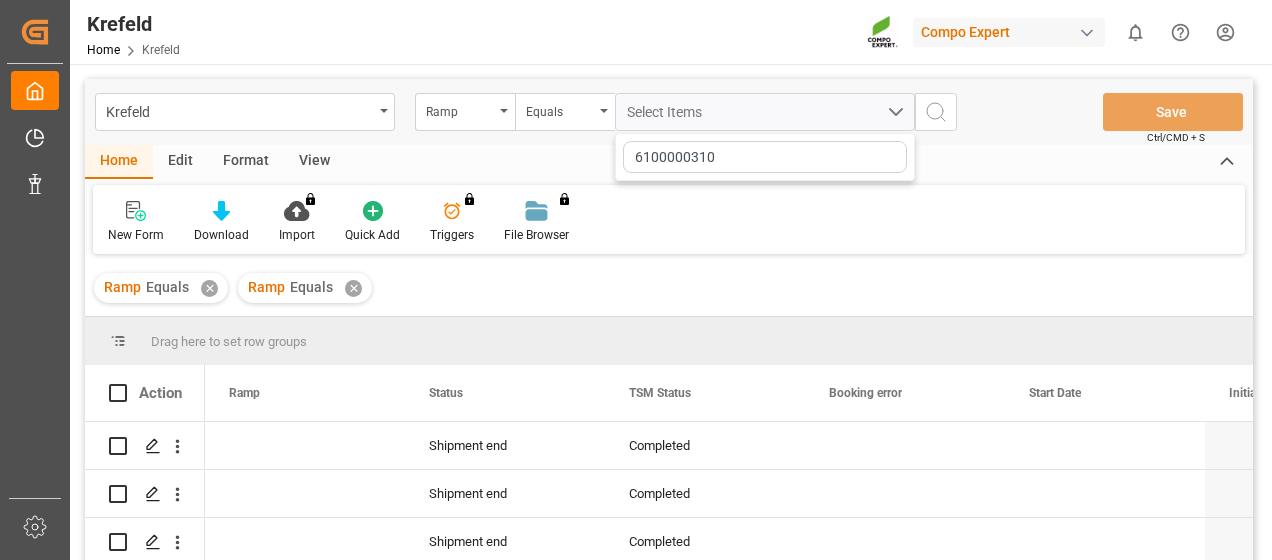 type on "6100000310" 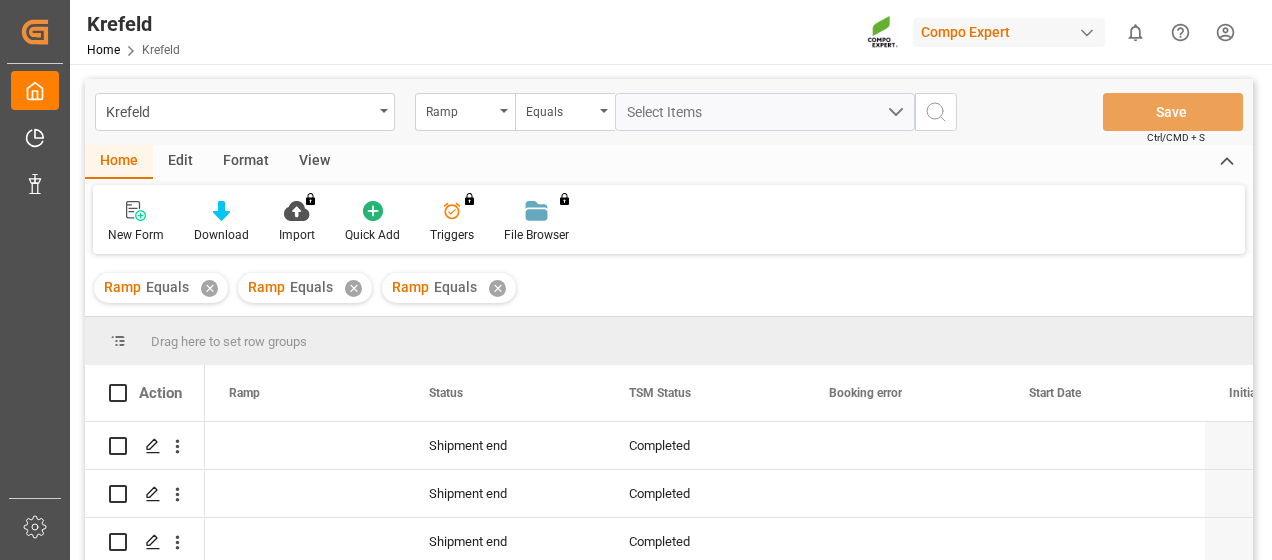 click on "✕" at bounding box center [353, 288] 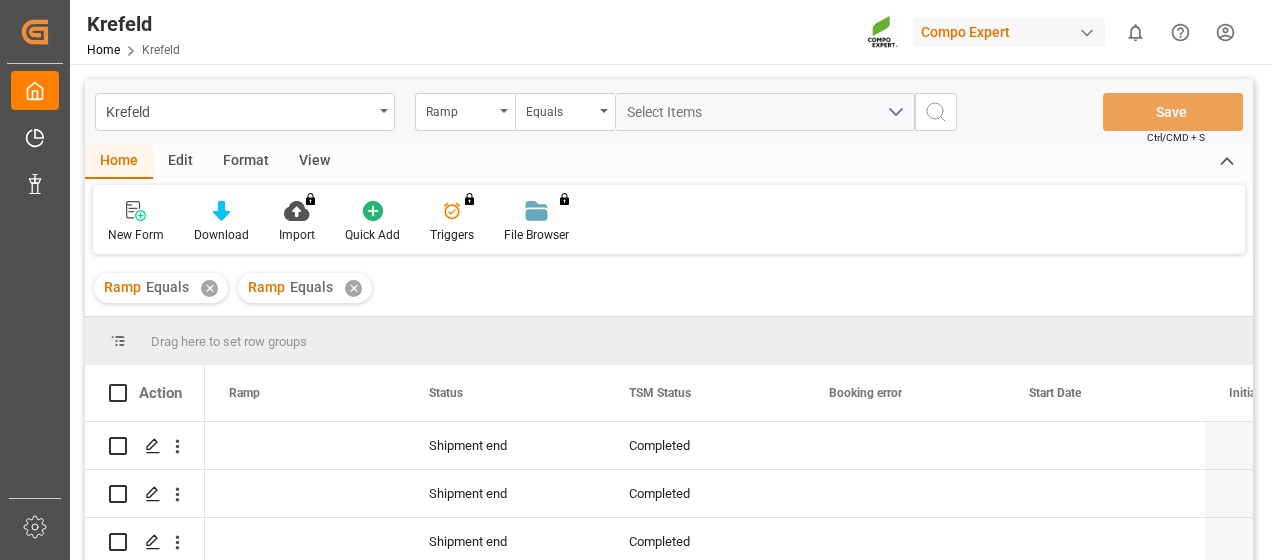 click on "✕" at bounding box center [209, 288] 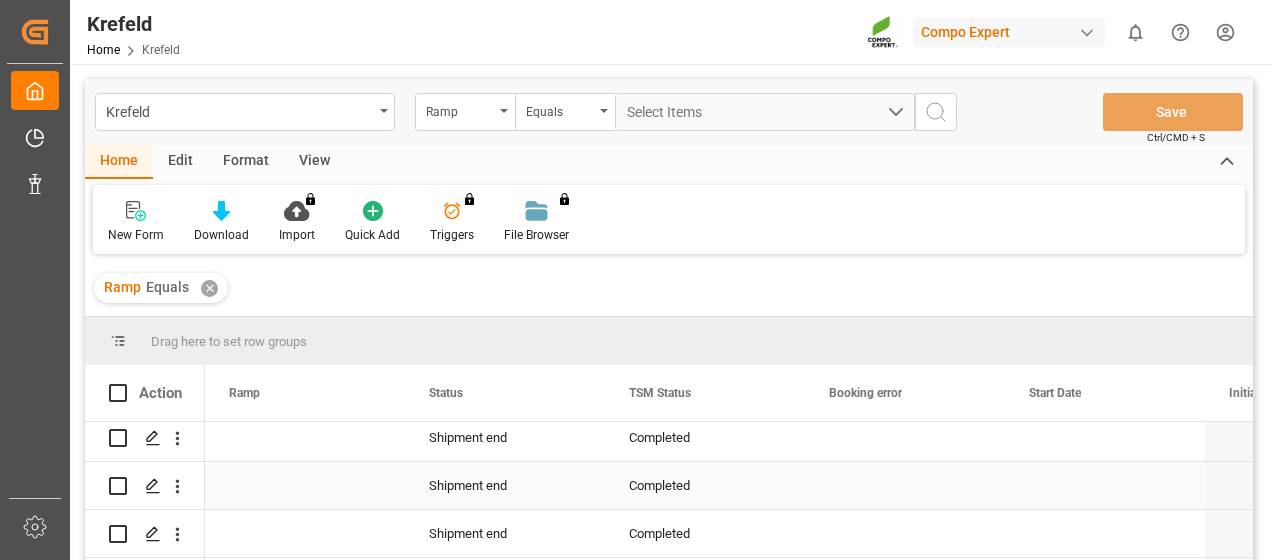 scroll, scrollTop: 0, scrollLeft: 0, axis: both 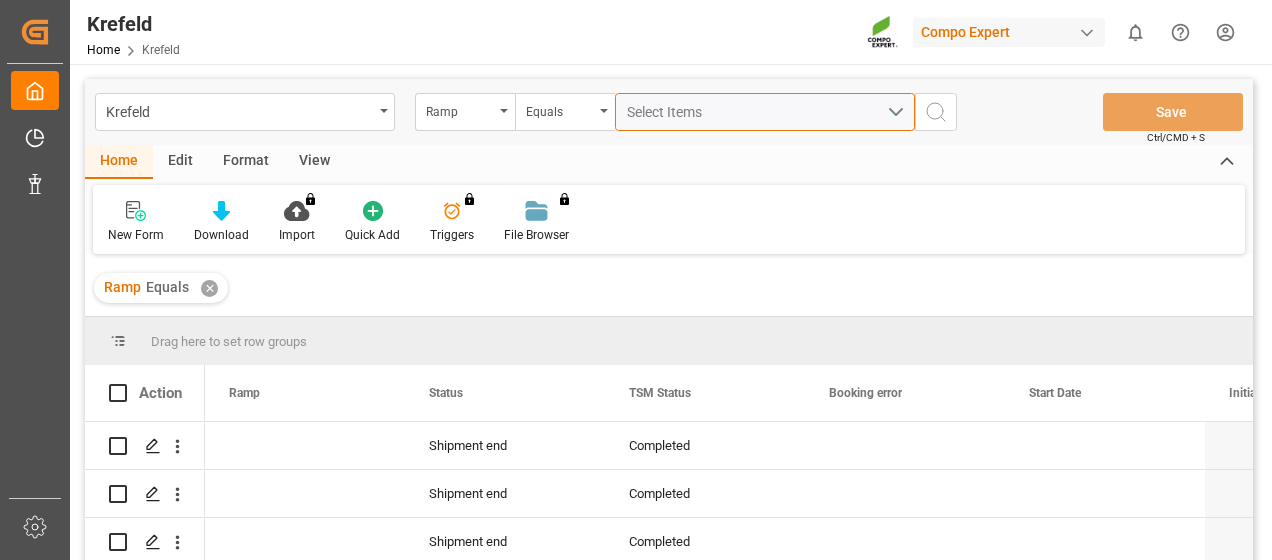 click on "Select Items" at bounding box center (757, 112) 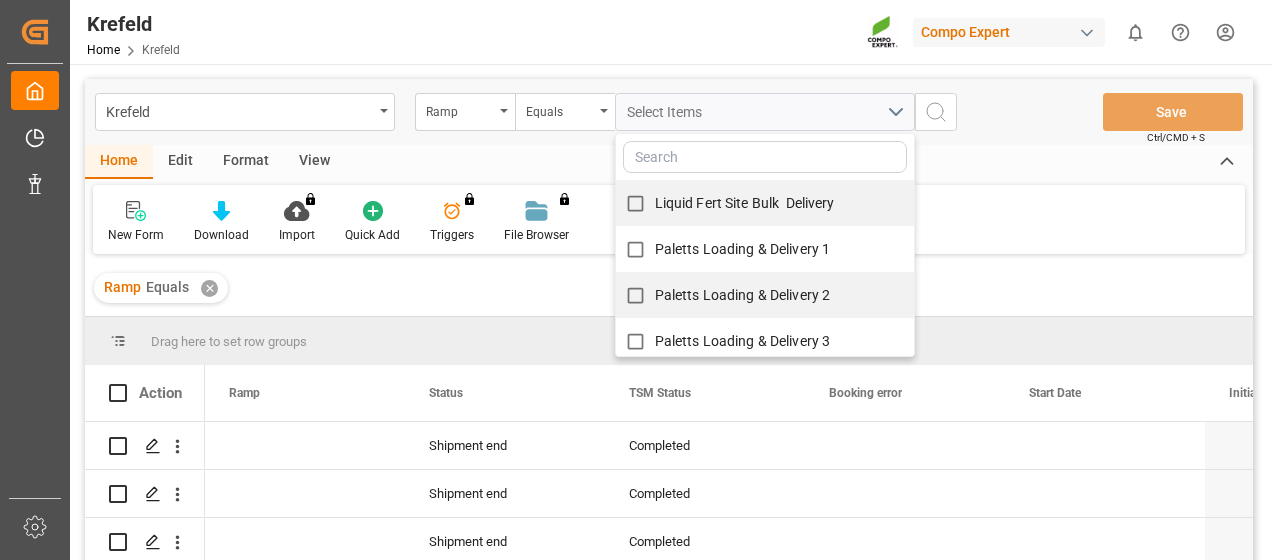 click at bounding box center [765, 157] 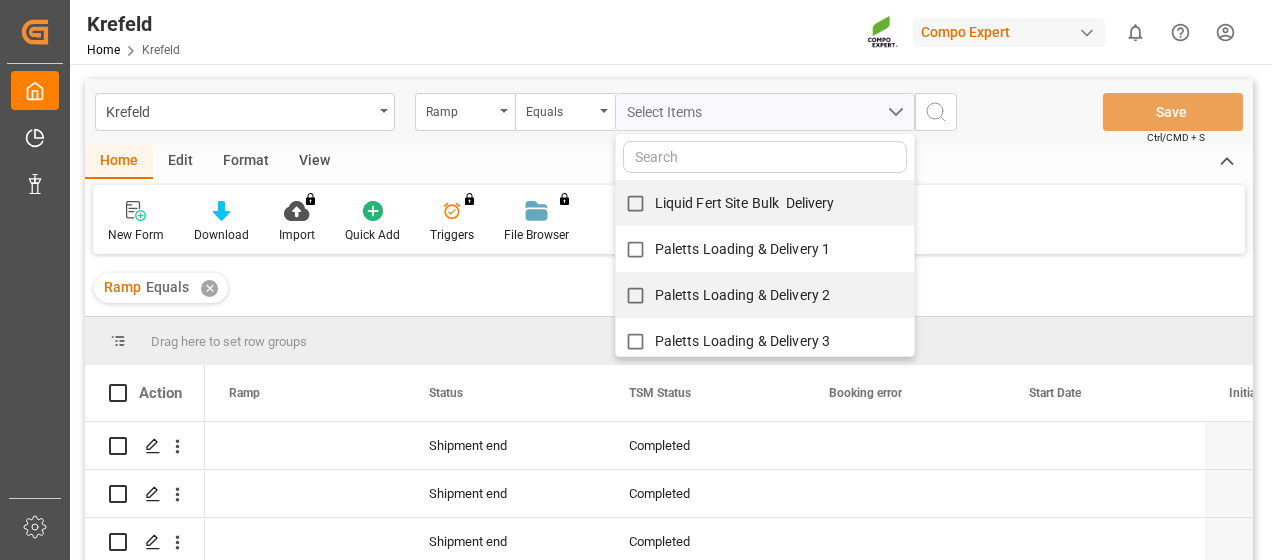 click on "✕" at bounding box center [209, 288] 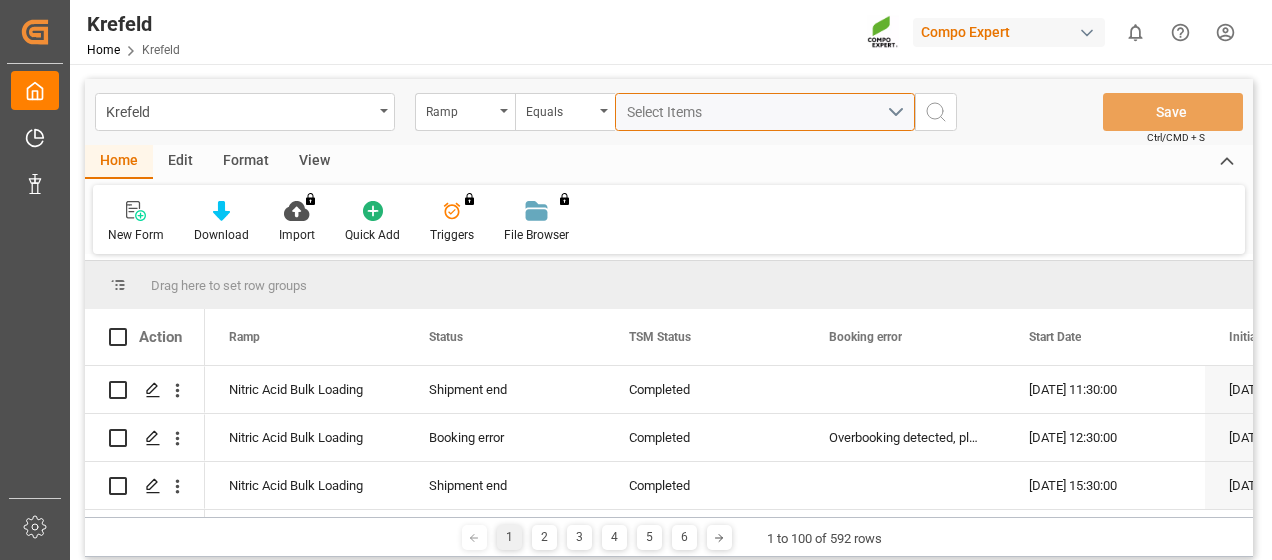 click on "Select Items" at bounding box center [669, 112] 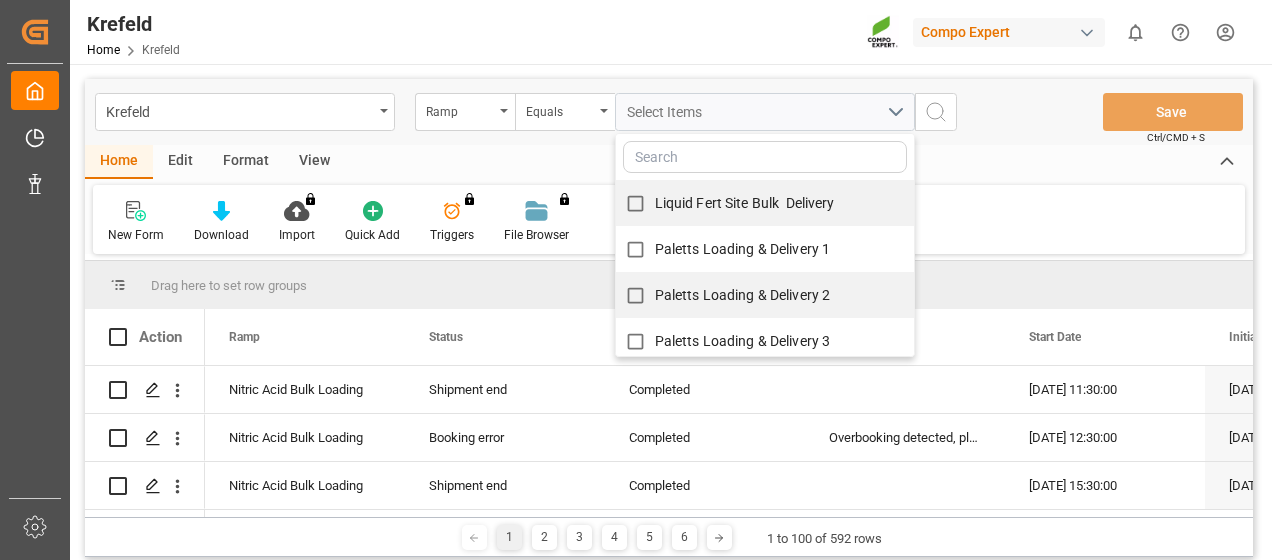 click at bounding box center (765, 157) 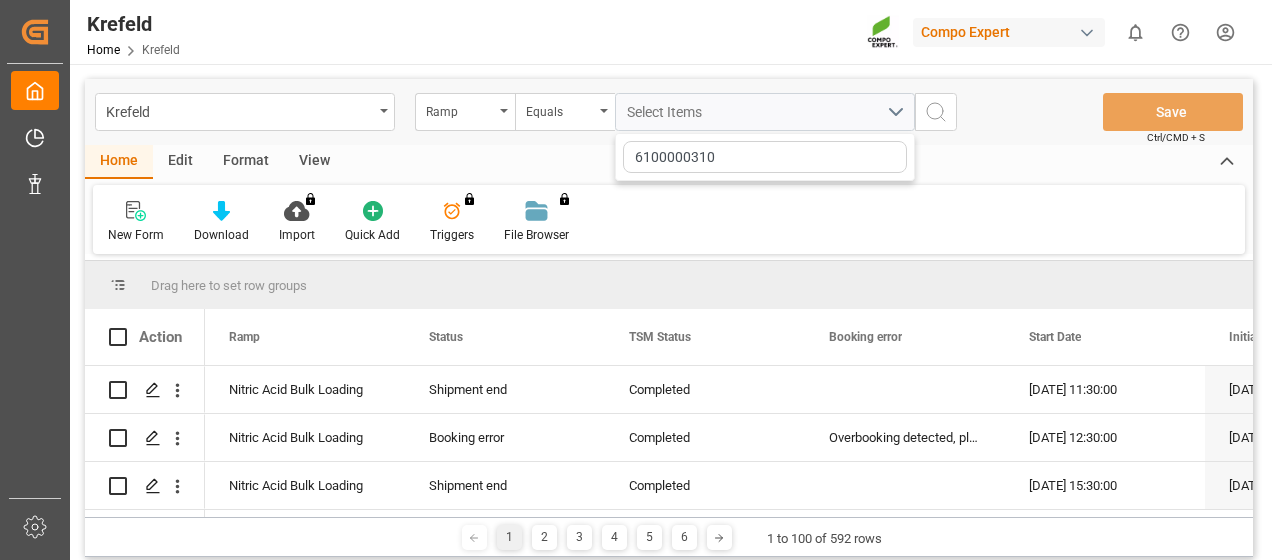 type on "6100000310" 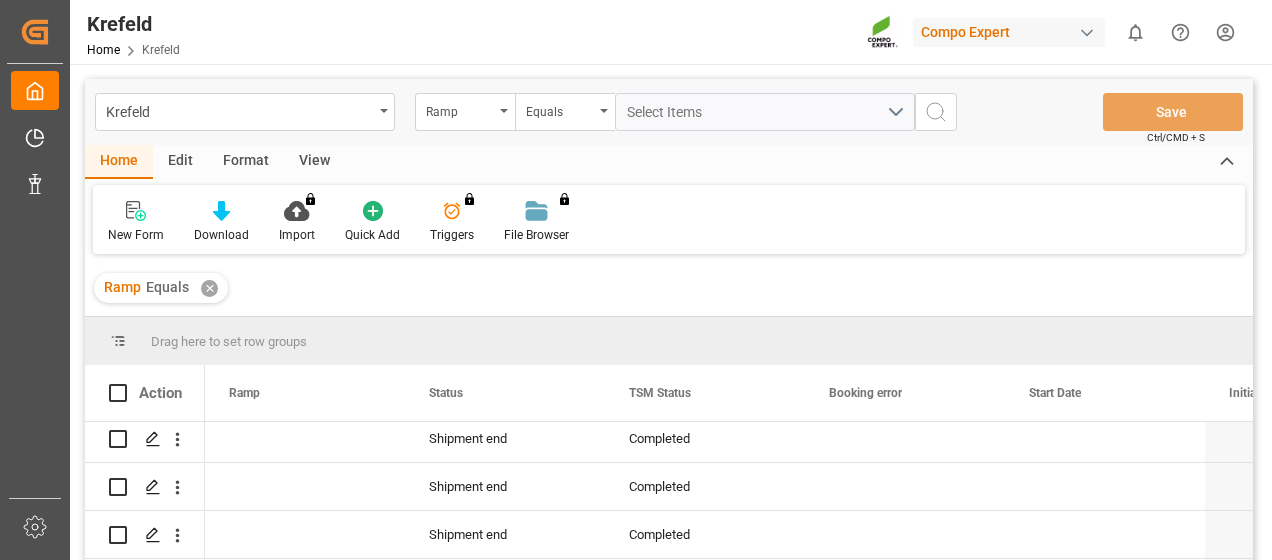 scroll, scrollTop: 0, scrollLeft: 0, axis: both 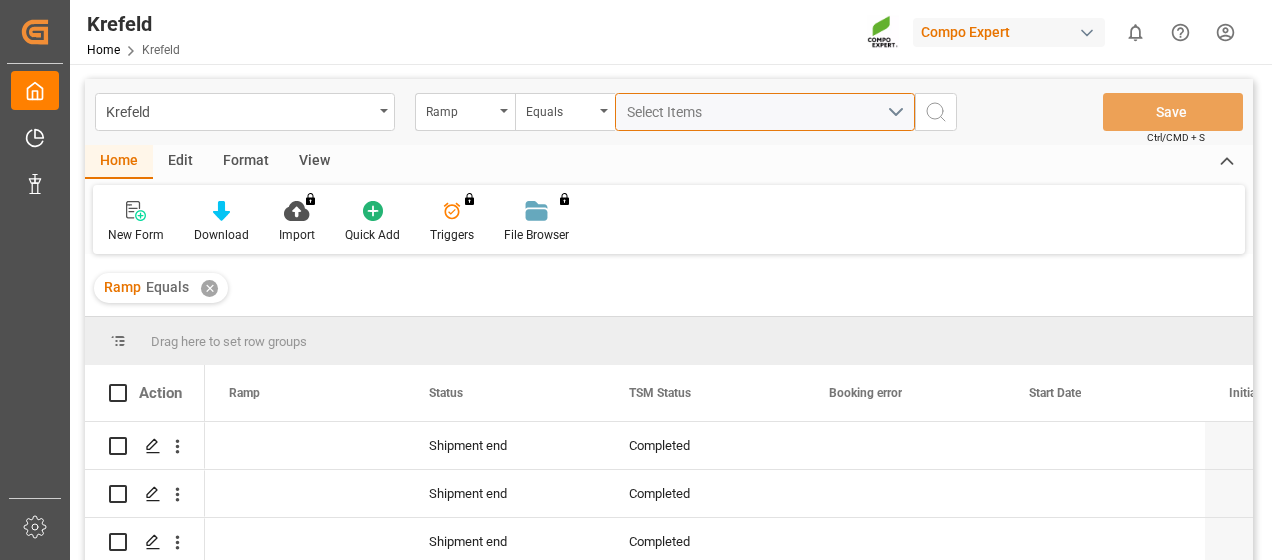 click on "Select Items" at bounding box center (765, 112) 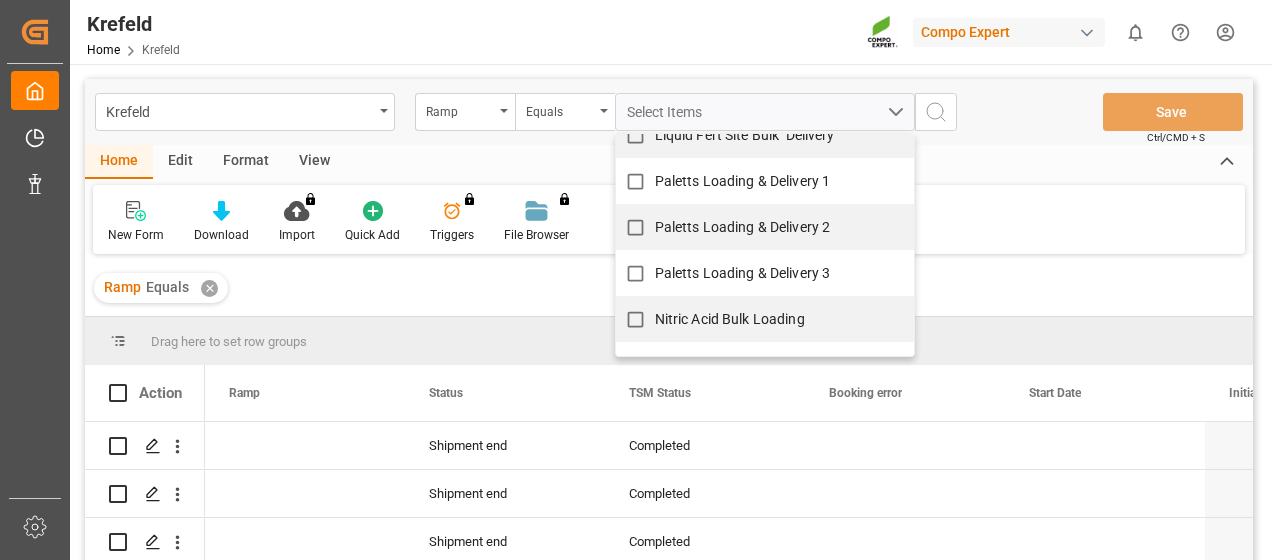 scroll, scrollTop: 100, scrollLeft: 0, axis: vertical 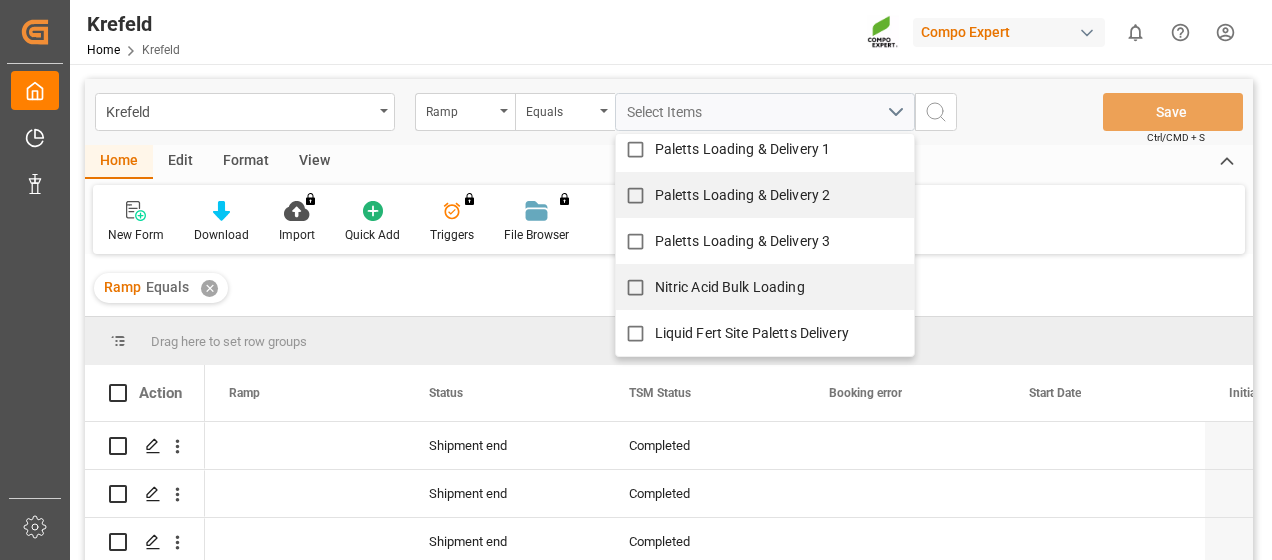 click on "Nitric Acid Bulk Loading" at bounding box center (730, 287) 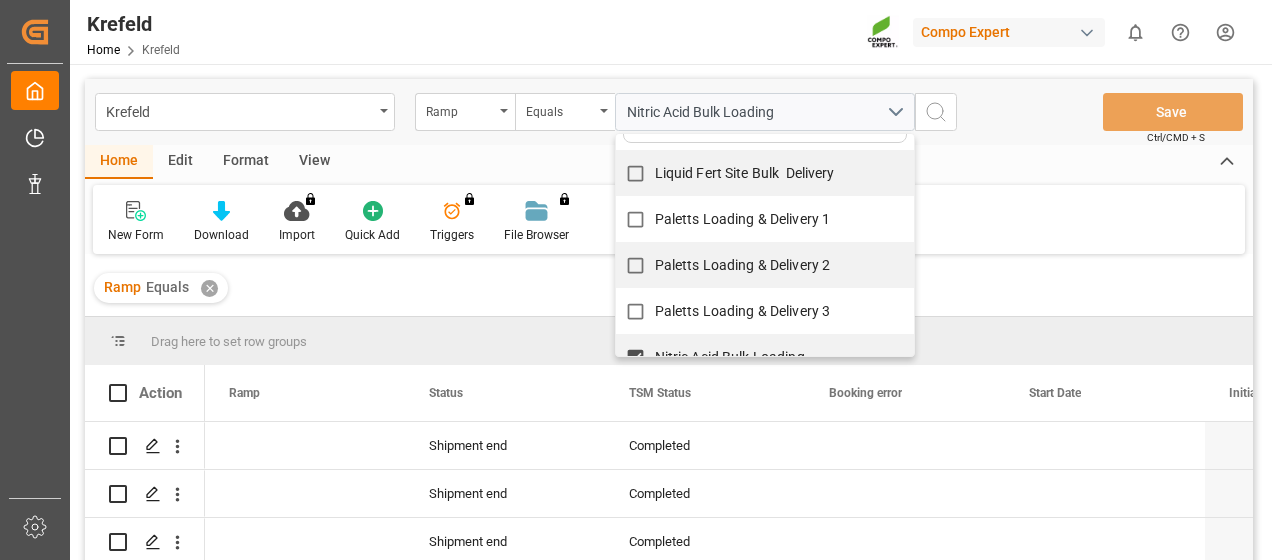scroll, scrollTop: 0, scrollLeft: 0, axis: both 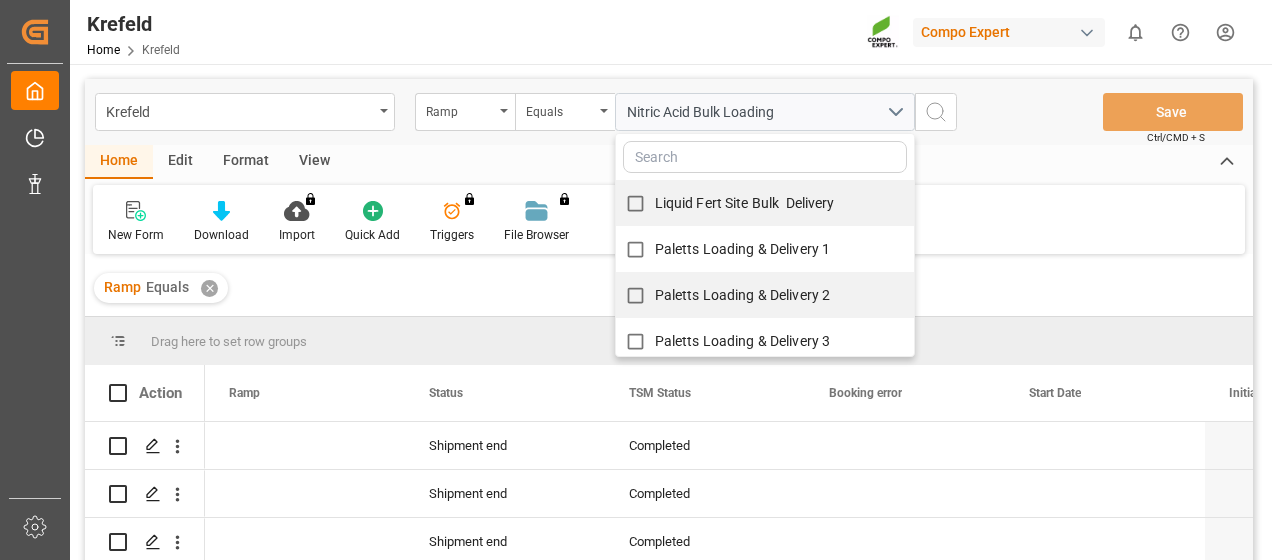 click at bounding box center [765, 157] 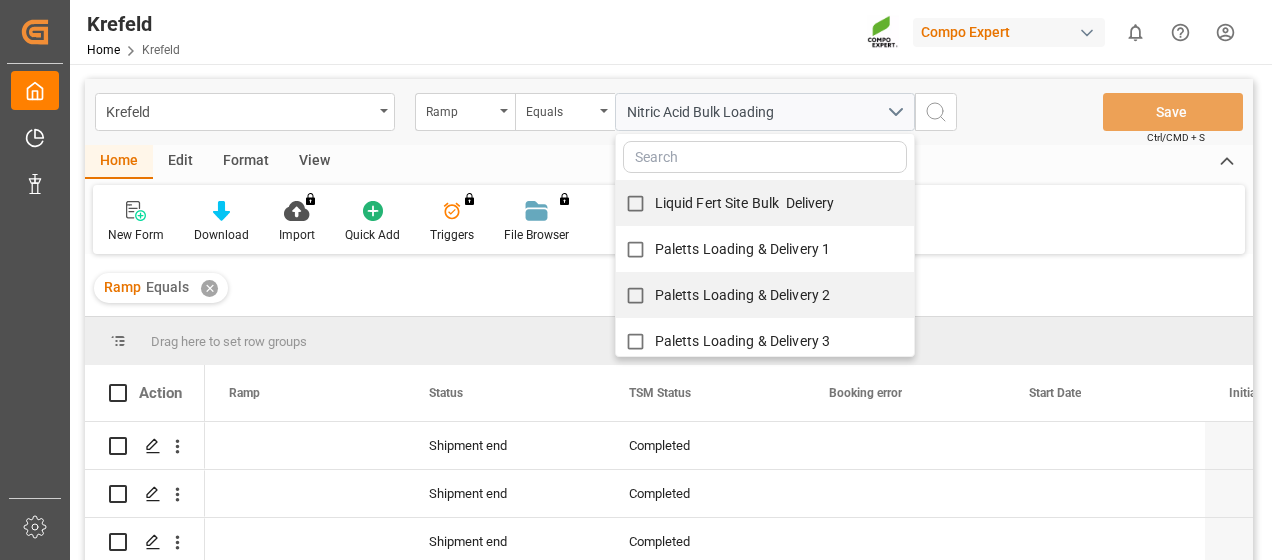 paste on "6100000310" 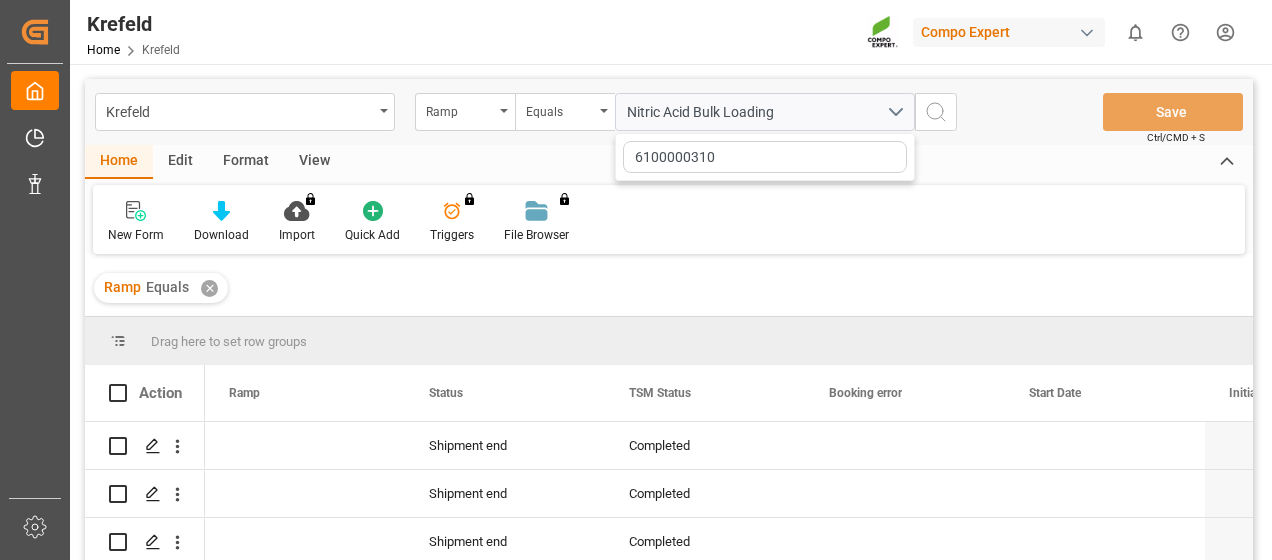 type on "6100000310" 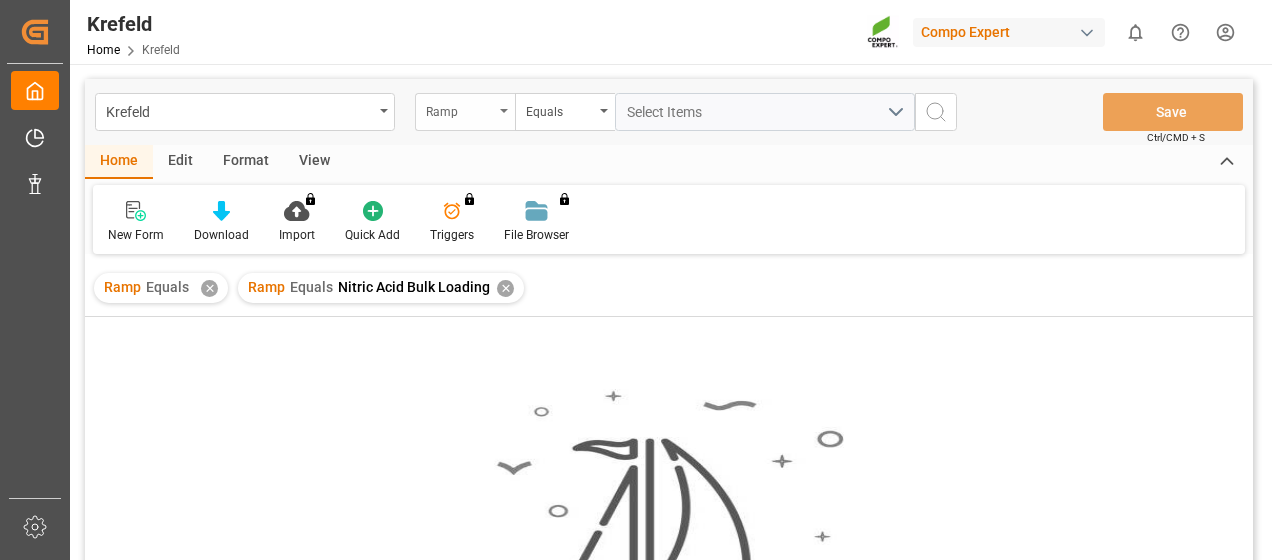 click at bounding box center [504, 111] 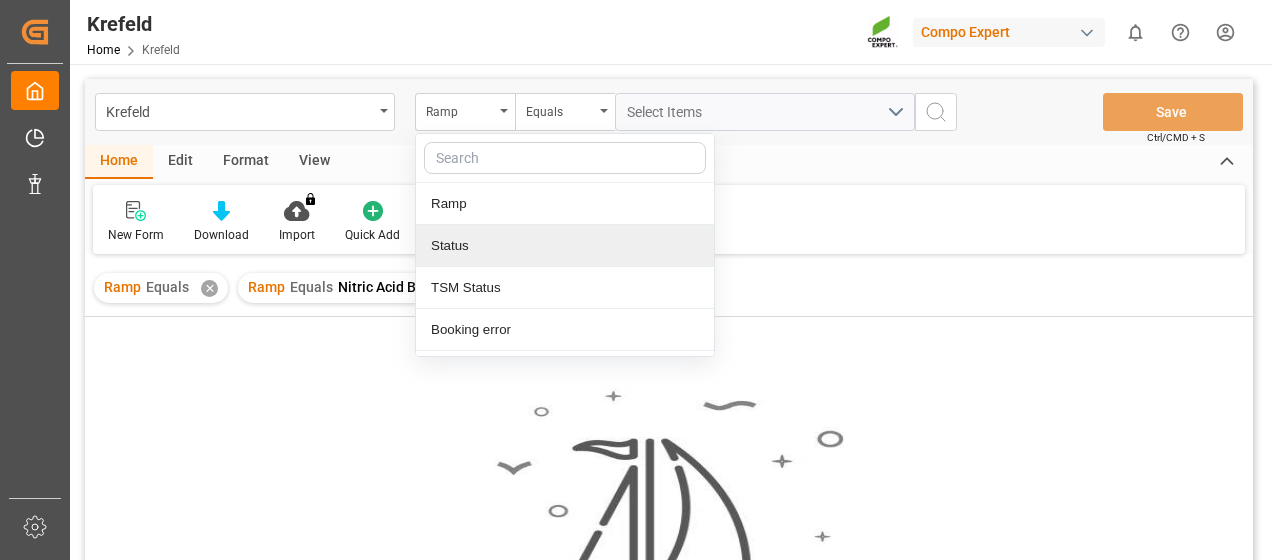 click on "Status" at bounding box center (565, 246) 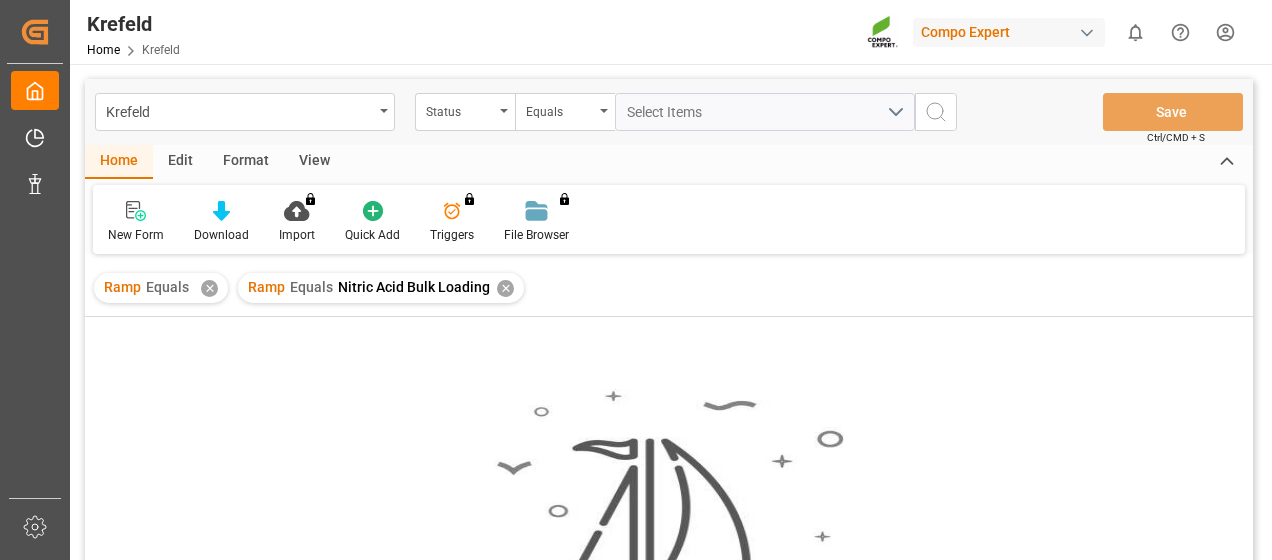 click on "✕" at bounding box center (209, 288) 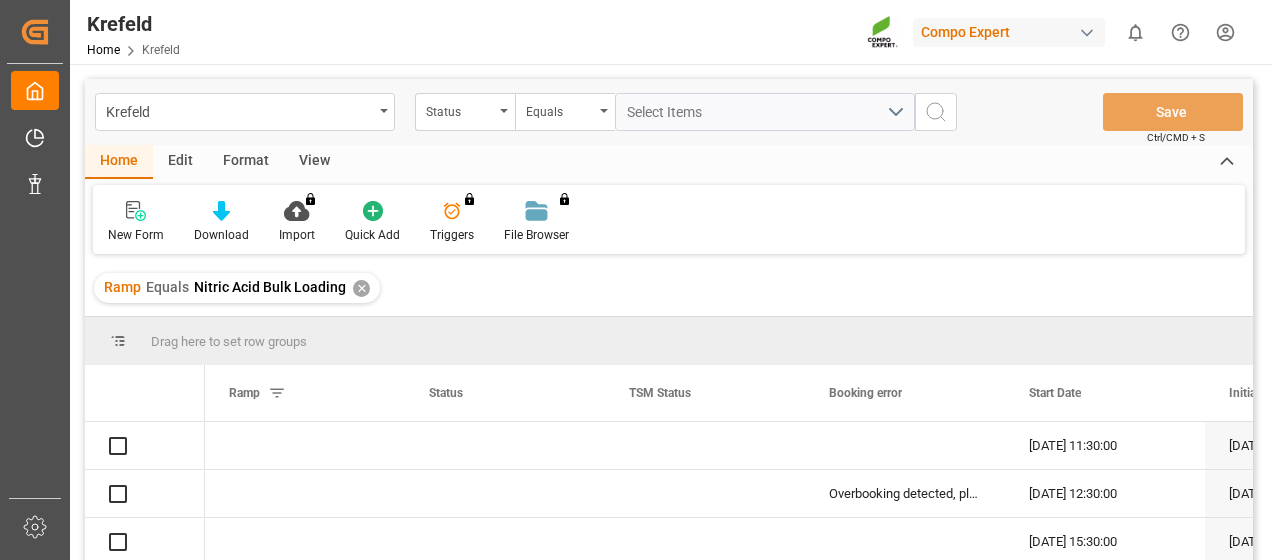 click on "✕" at bounding box center [361, 288] 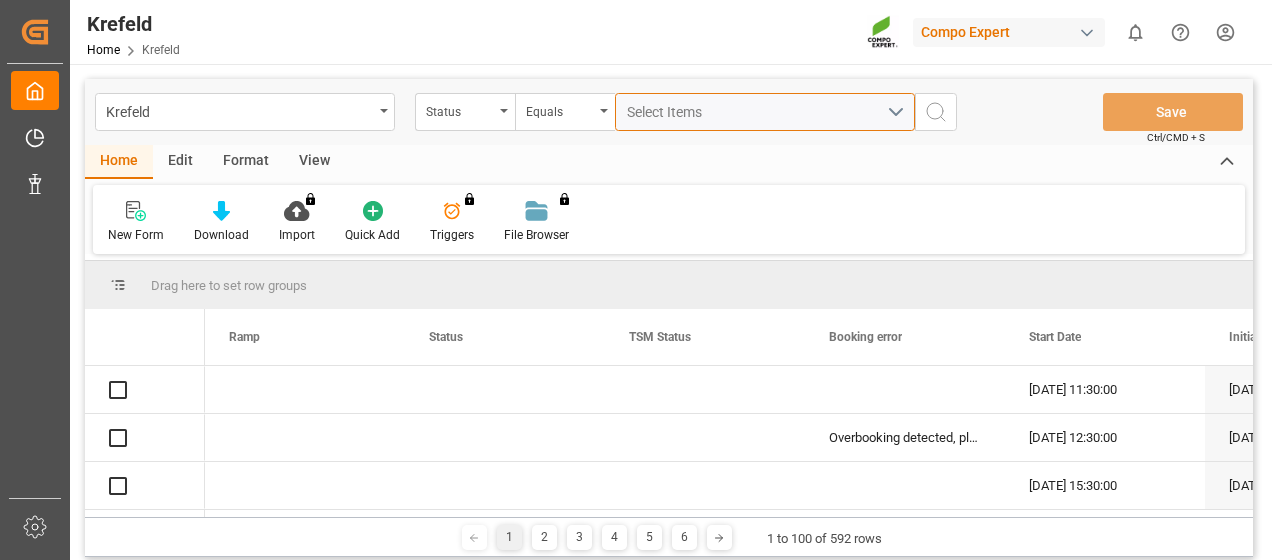 click on "Select Items" at bounding box center (757, 112) 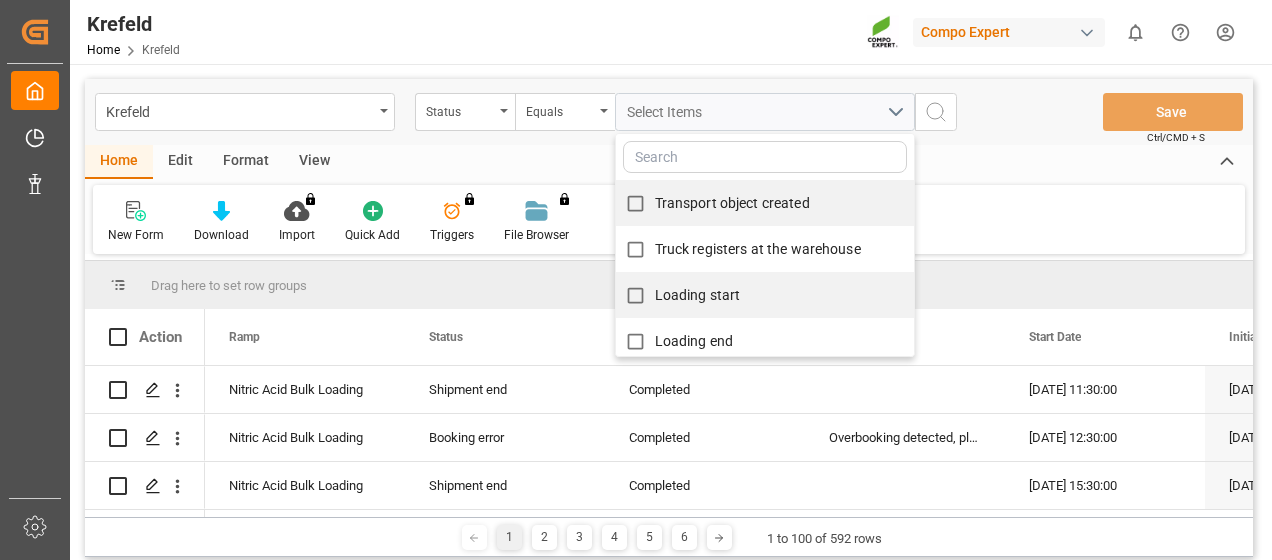 click at bounding box center [765, 157] 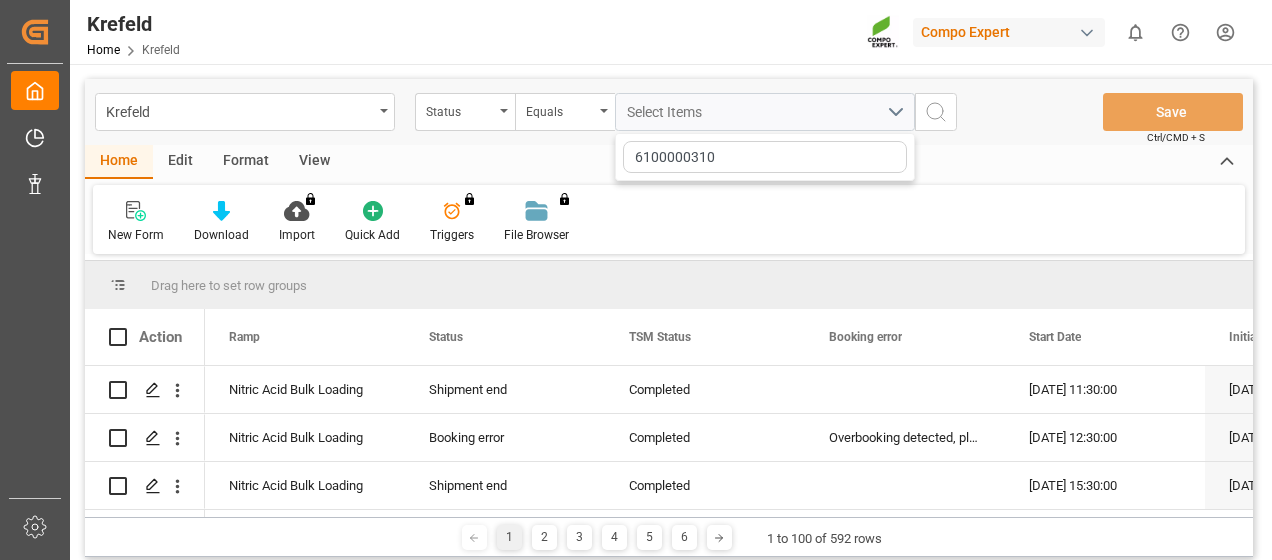type on "6100000310" 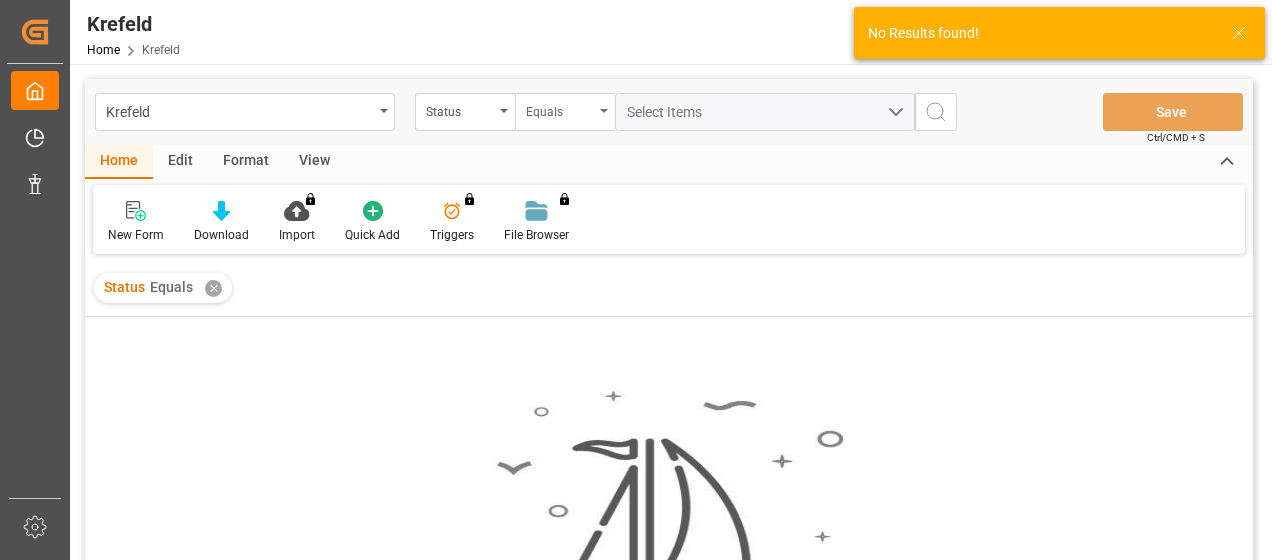 click on "Equals" at bounding box center [565, 112] 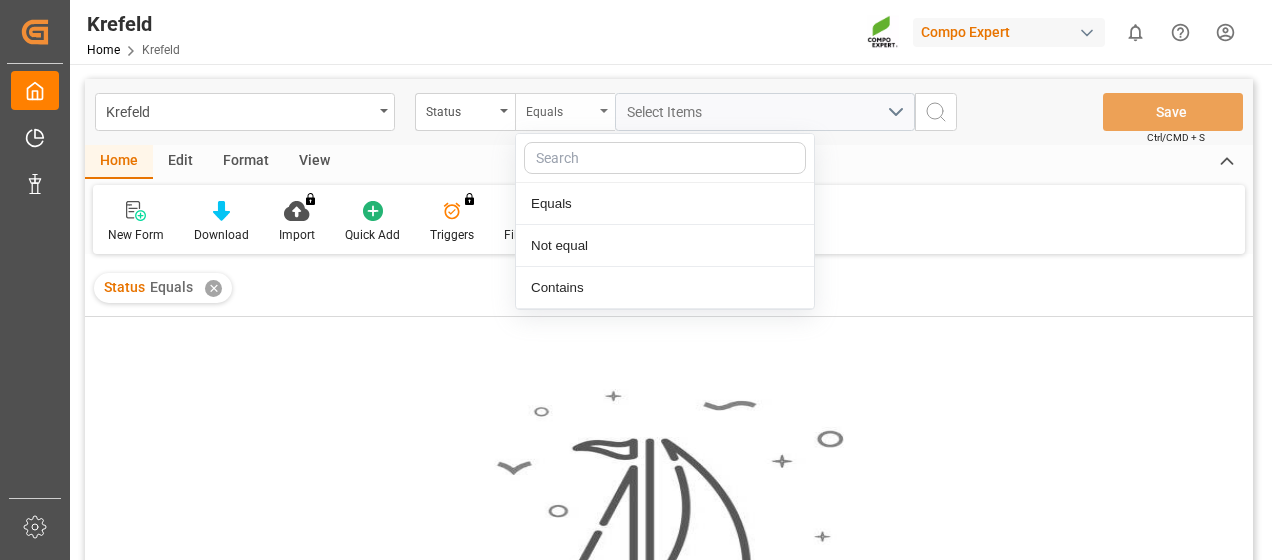 click on "Equals" at bounding box center [565, 112] 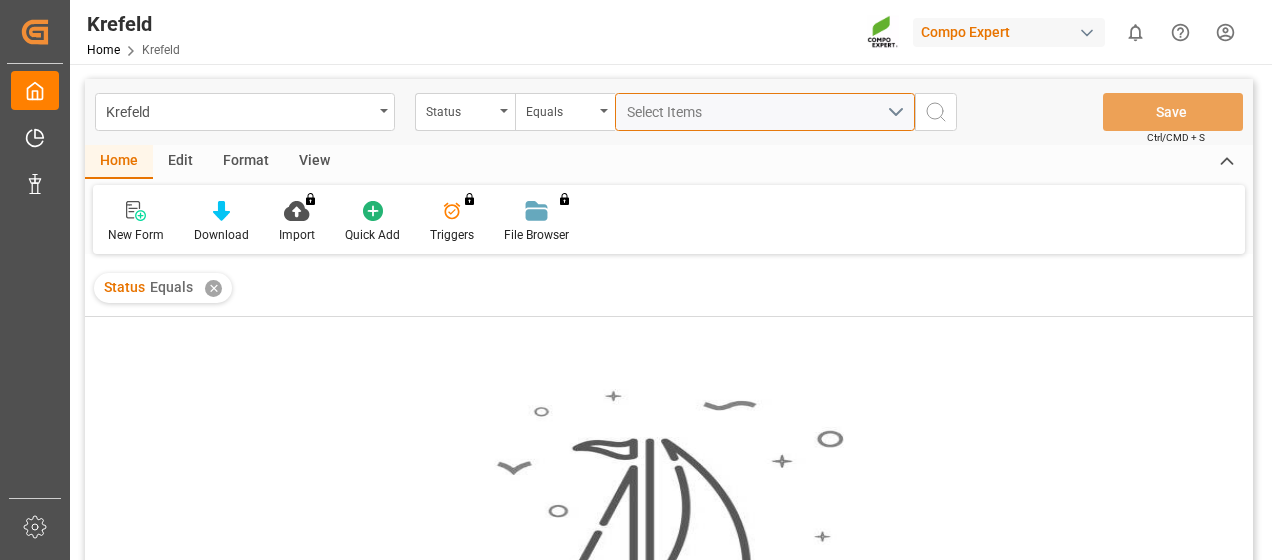 click on "Select Items" at bounding box center (765, 112) 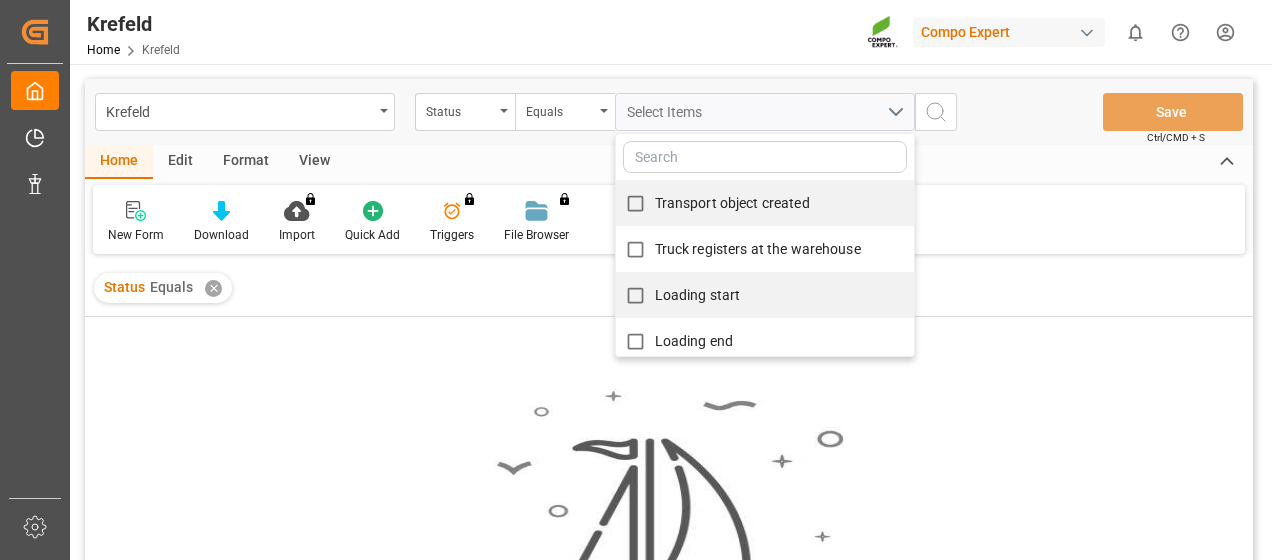 click at bounding box center (765, 157) 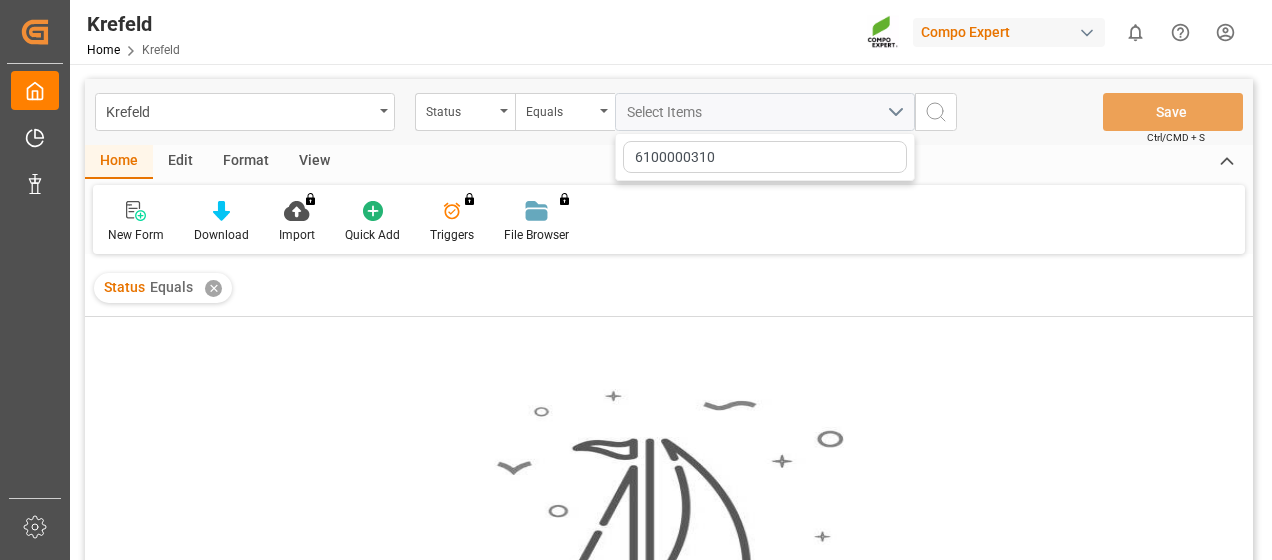 type on "6100000310" 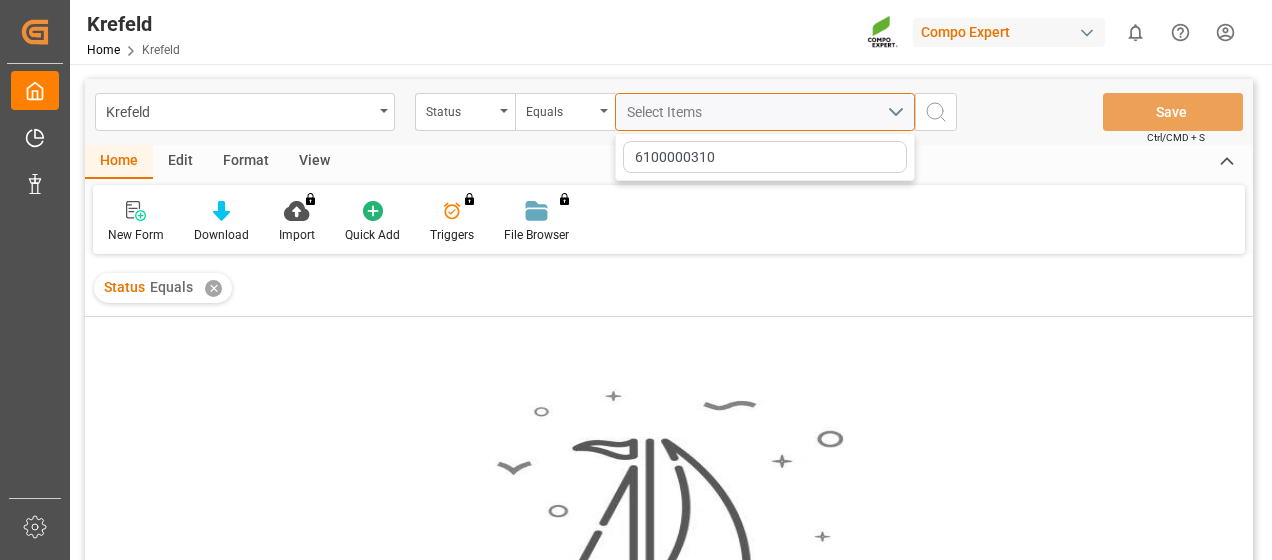 click on "Select Items" at bounding box center [765, 112] 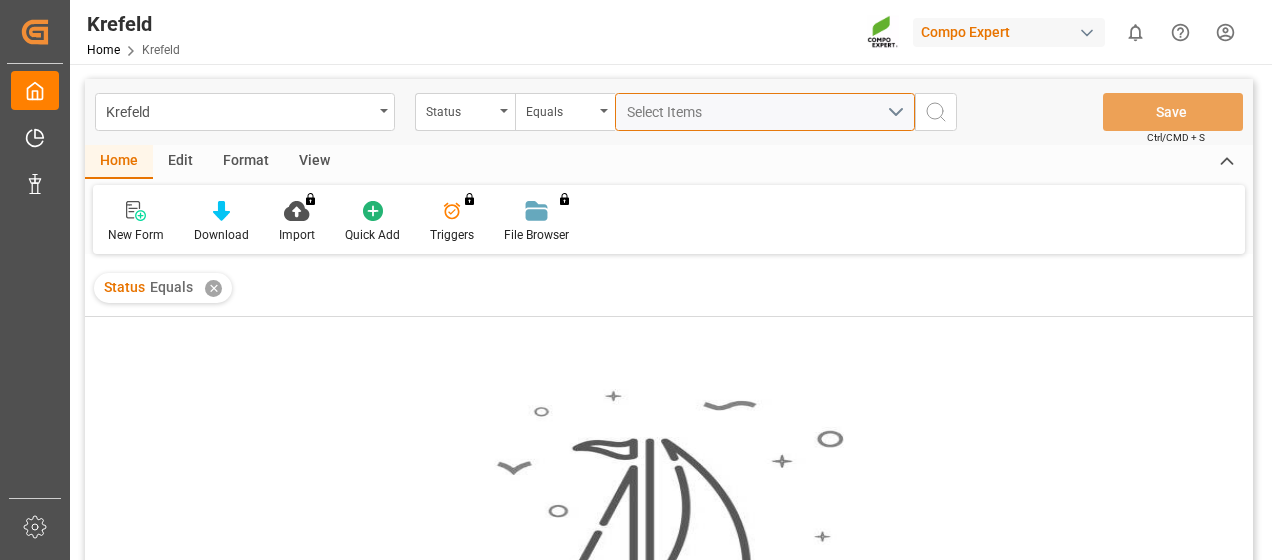 click on "Select Items" at bounding box center (765, 112) 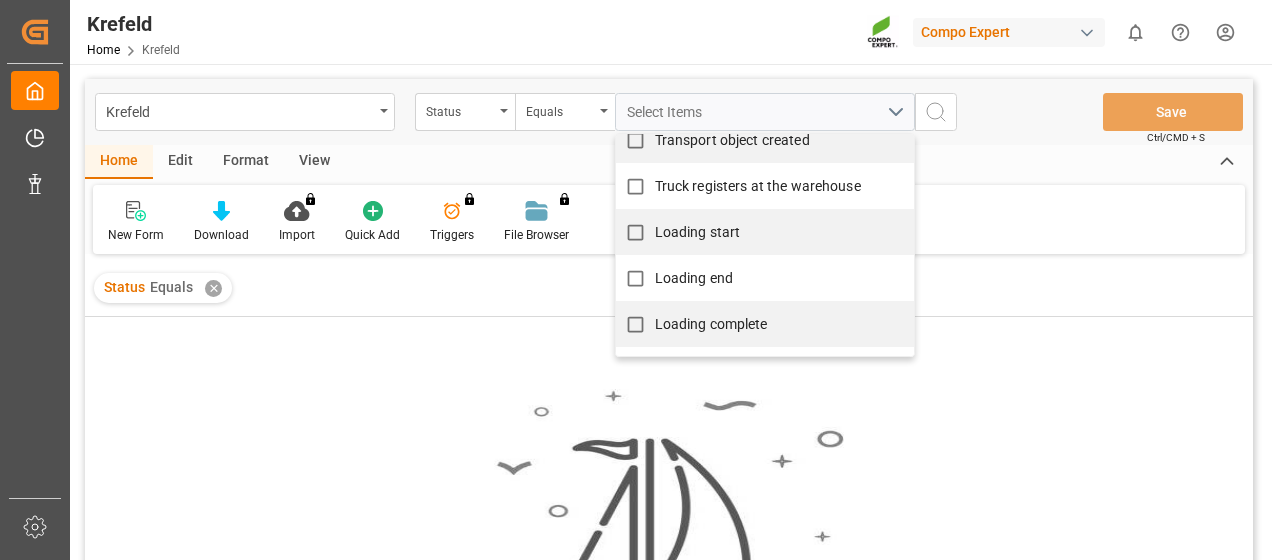 scroll, scrollTop: 0, scrollLeft: 0, axis: both 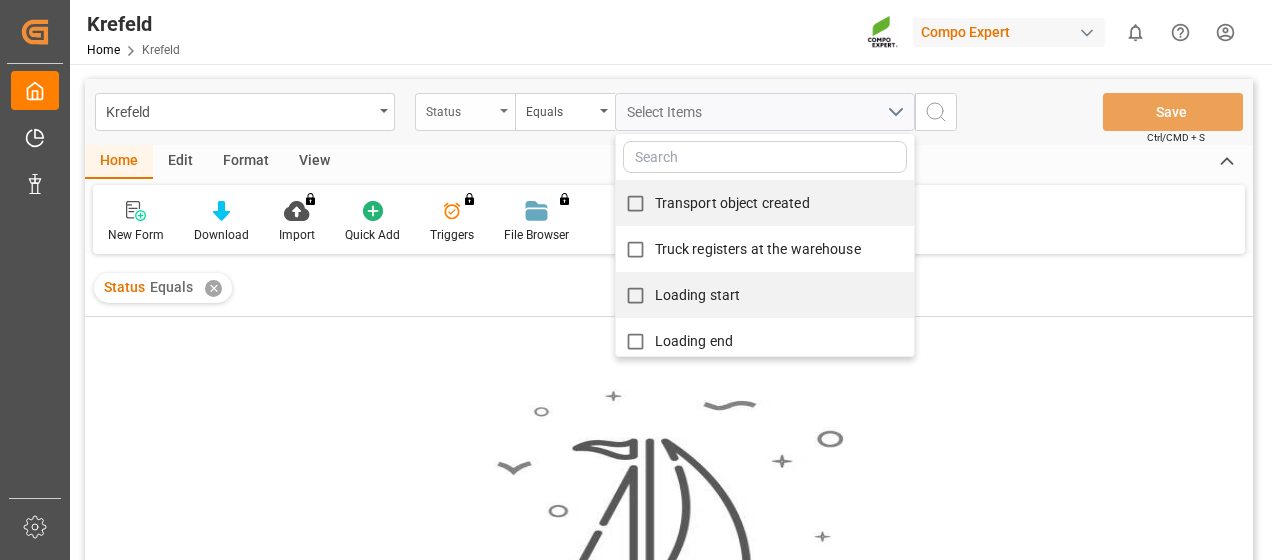 click at bounding box center [504, 111] 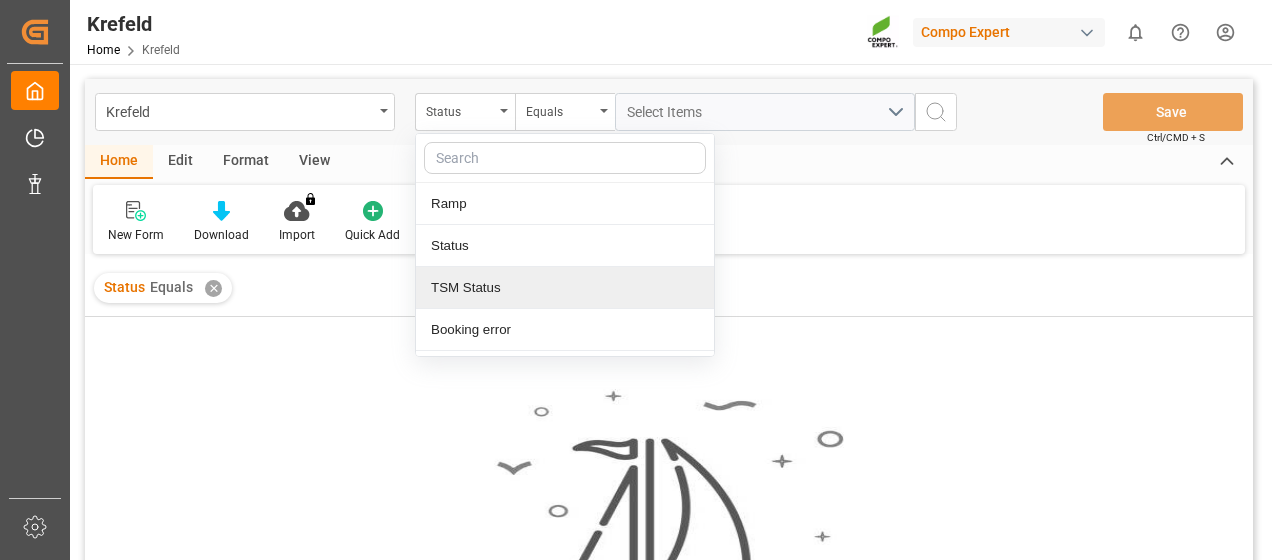 click on "TSM Status" at bounding box center (565, 288) 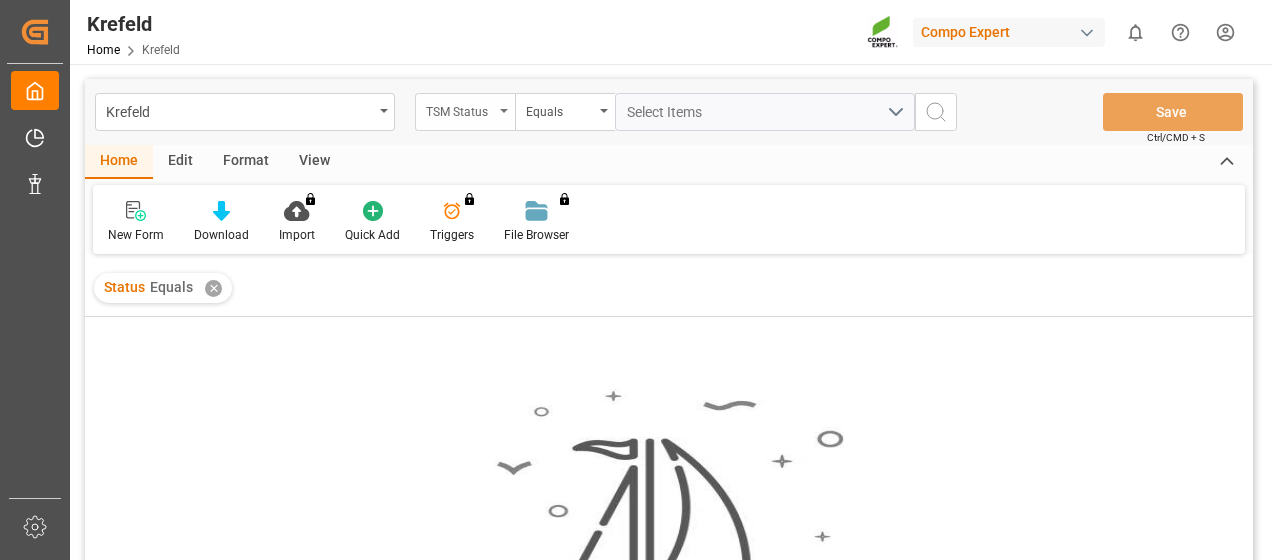 click at bounding box center [504, 111] 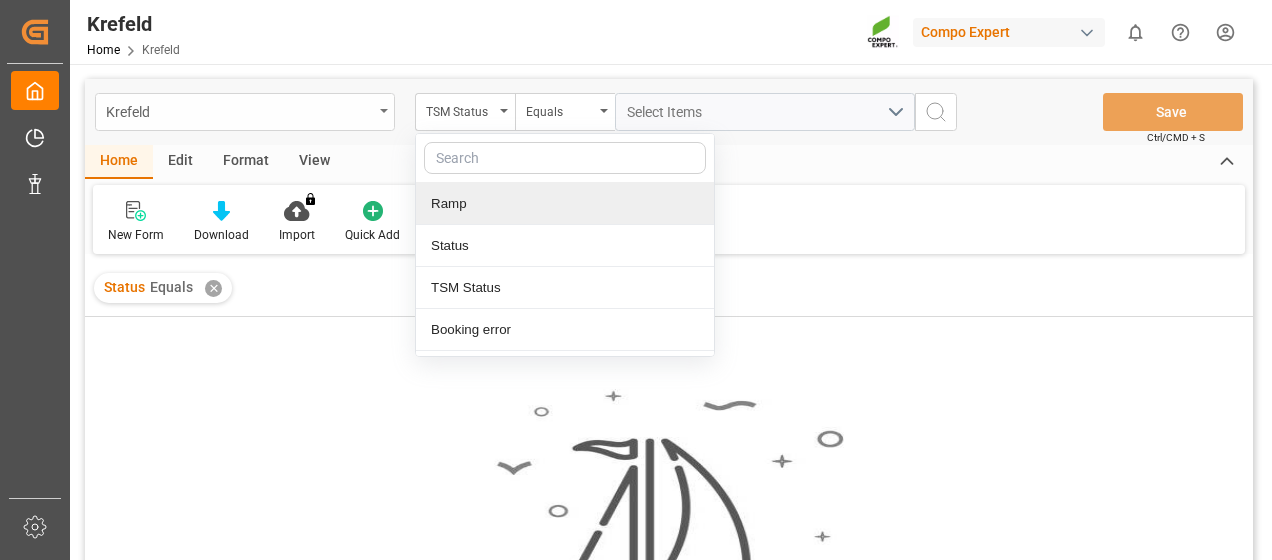 click at bounding box center (384, 111) 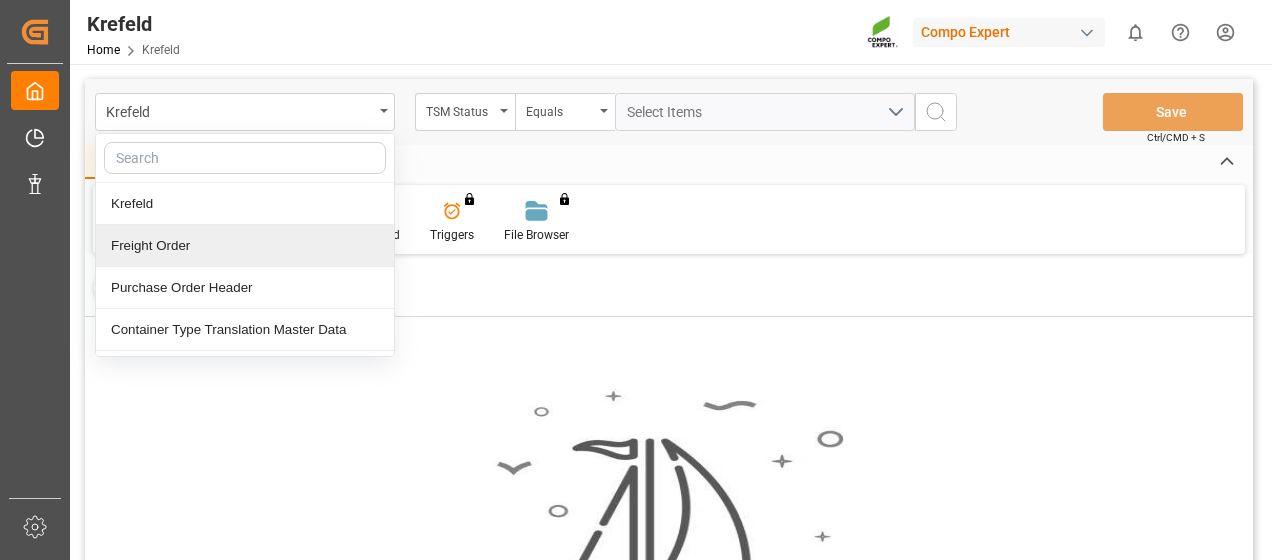 click on "Freight Order" at bounding box center (245, 246) 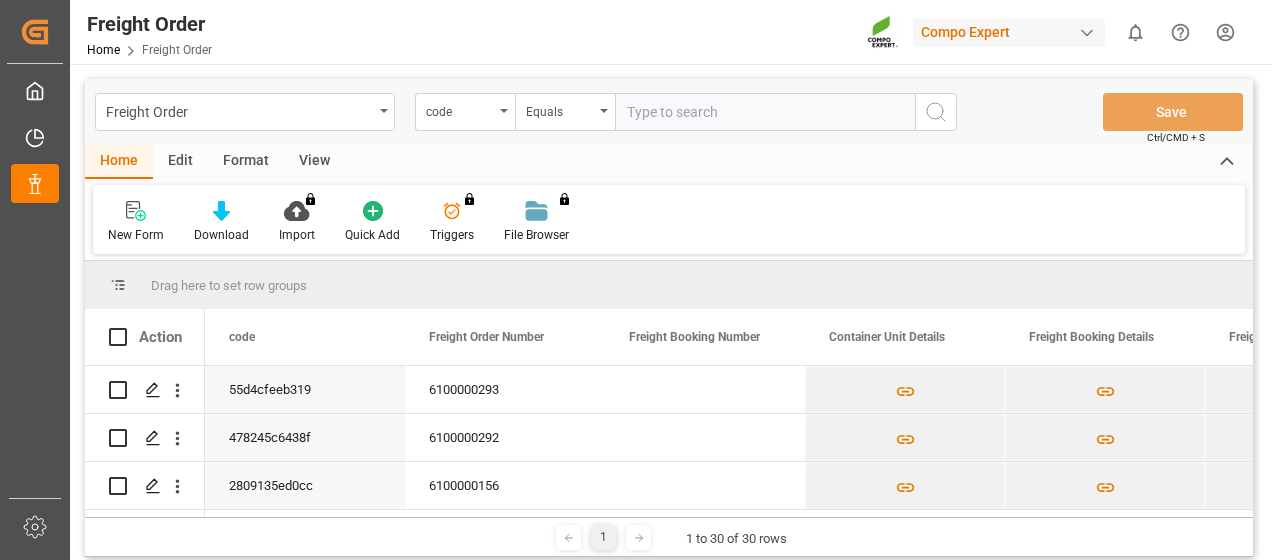 paste on "6100000310" 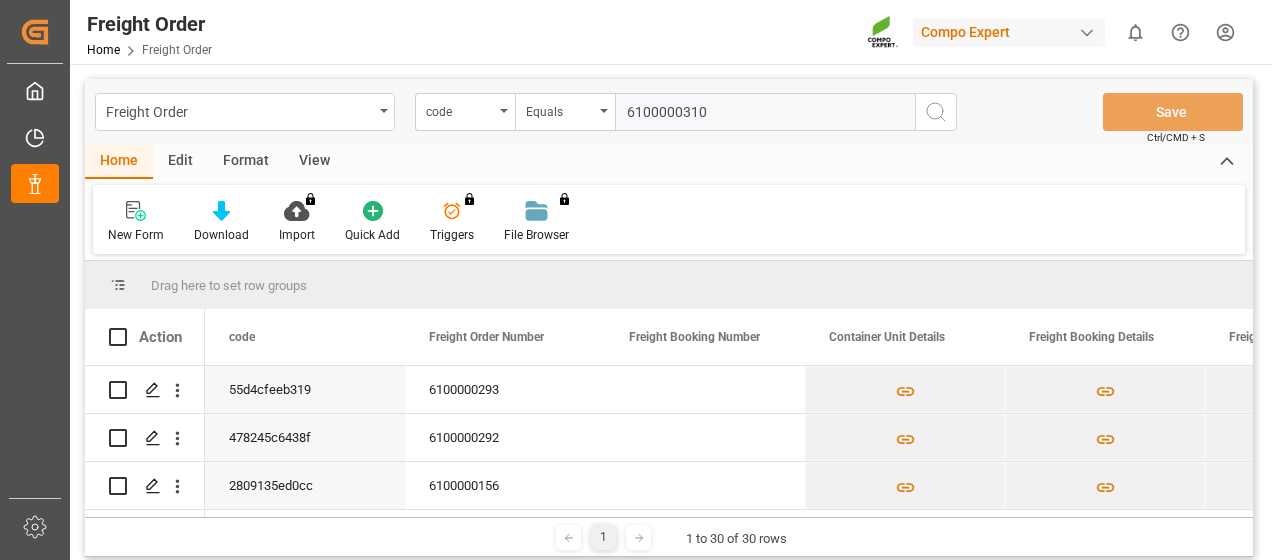 type on "6100000310" 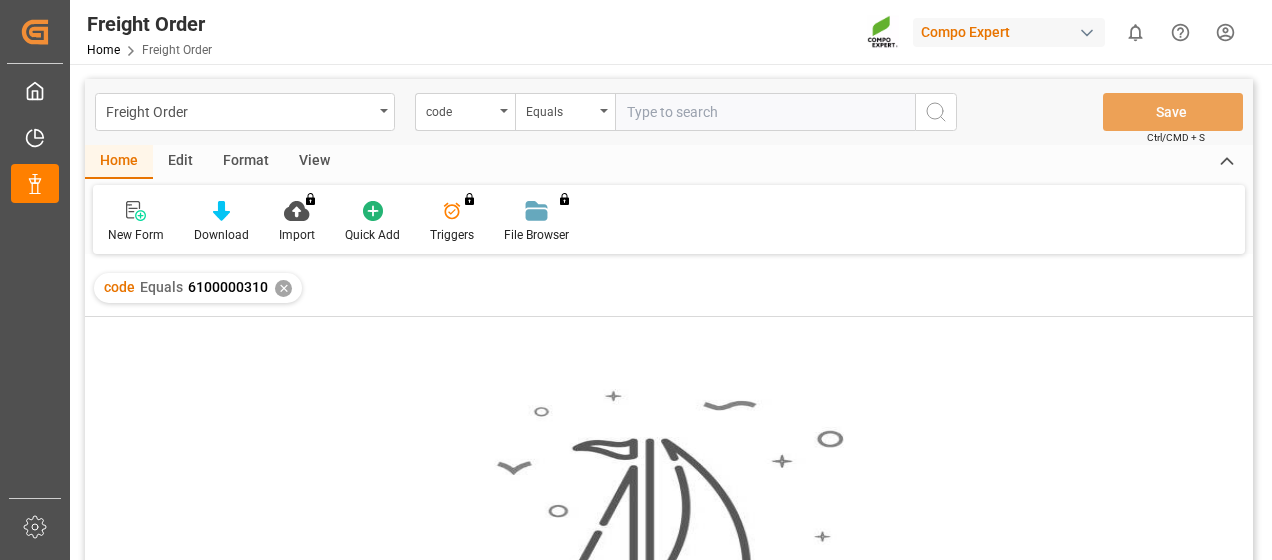 click on "✕" at bounding box center [283, 288] 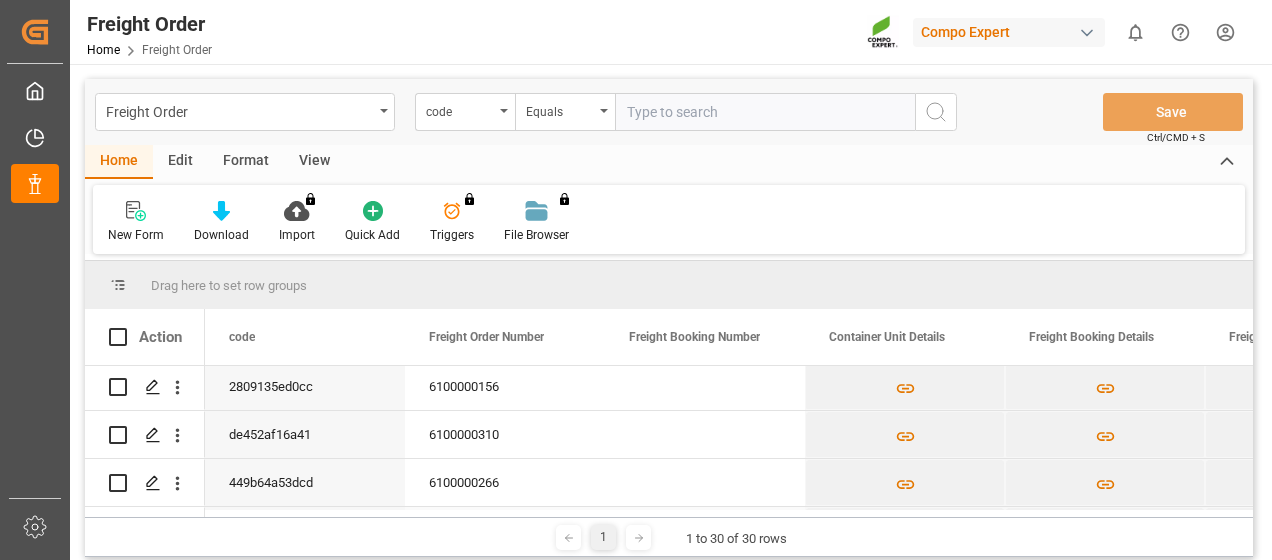 scroll, scrollTop: 0, scrollLeft: 0, axis: both 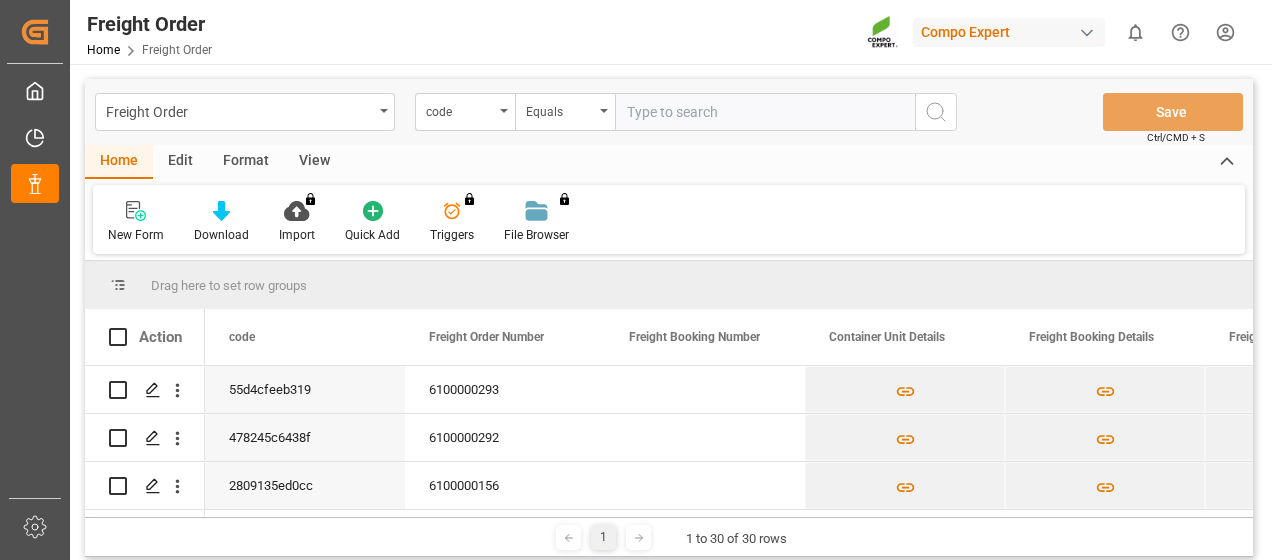 click on "Edit" at bounding box center [180, 162] 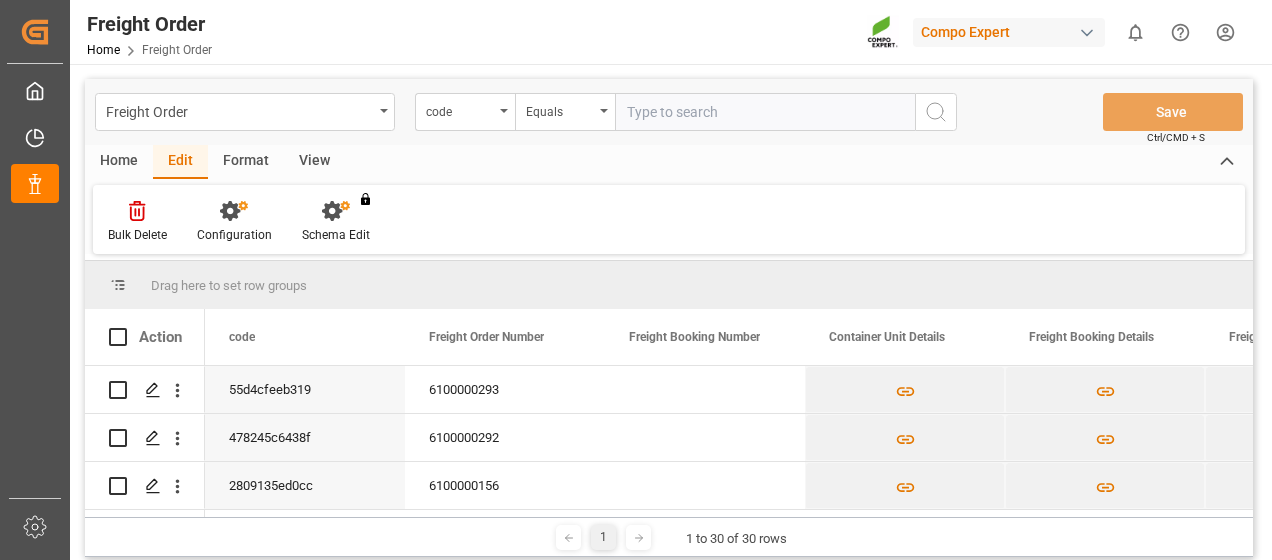 click on "Home" at bounding box center (119, 162) 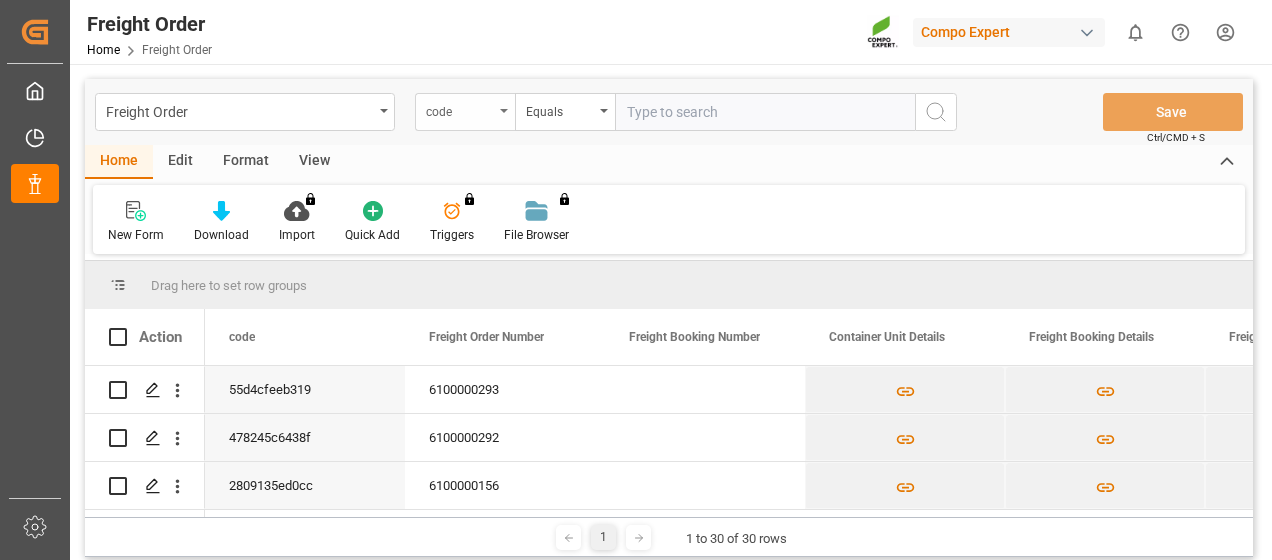 click on "code" at bounding box center [465, 112] 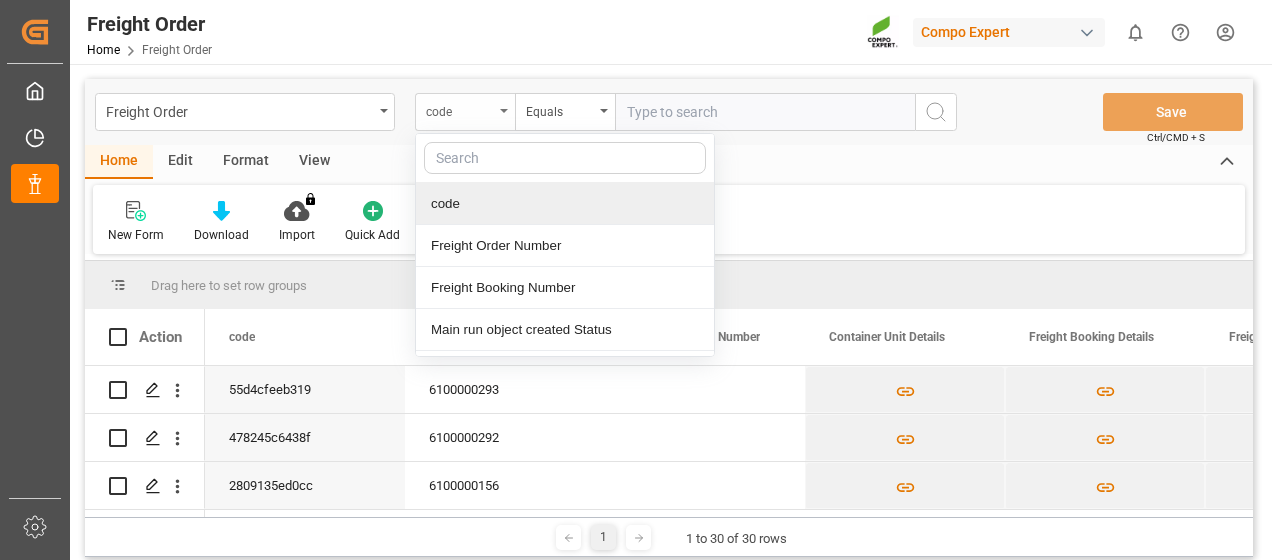 click on "code" at bounding box center (465, 112) 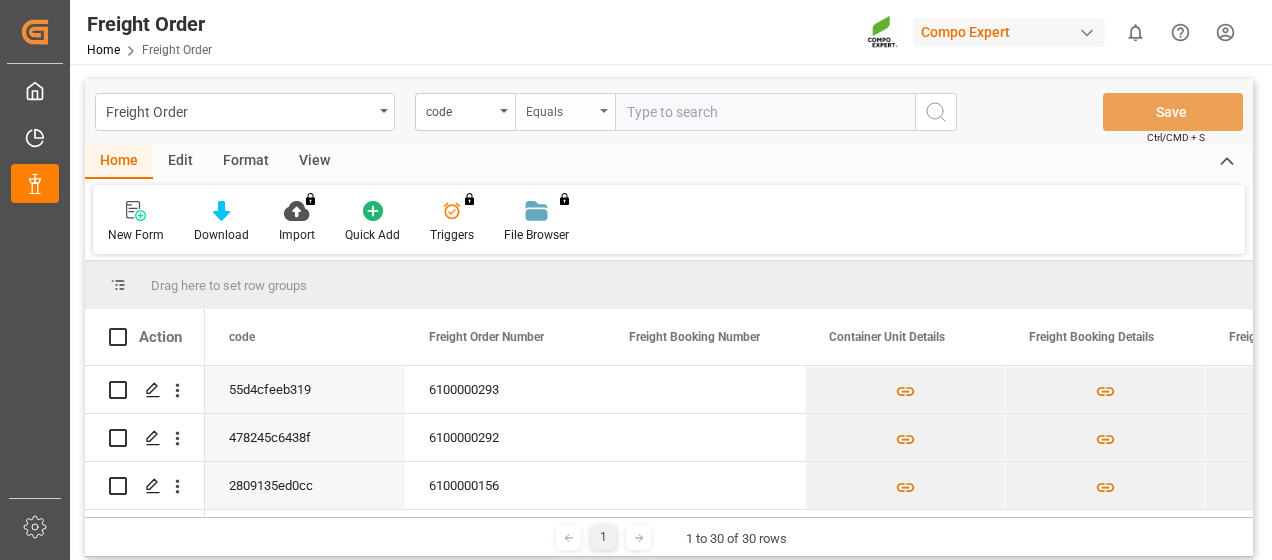 click on "Equals" at bounding box center [565, 112] 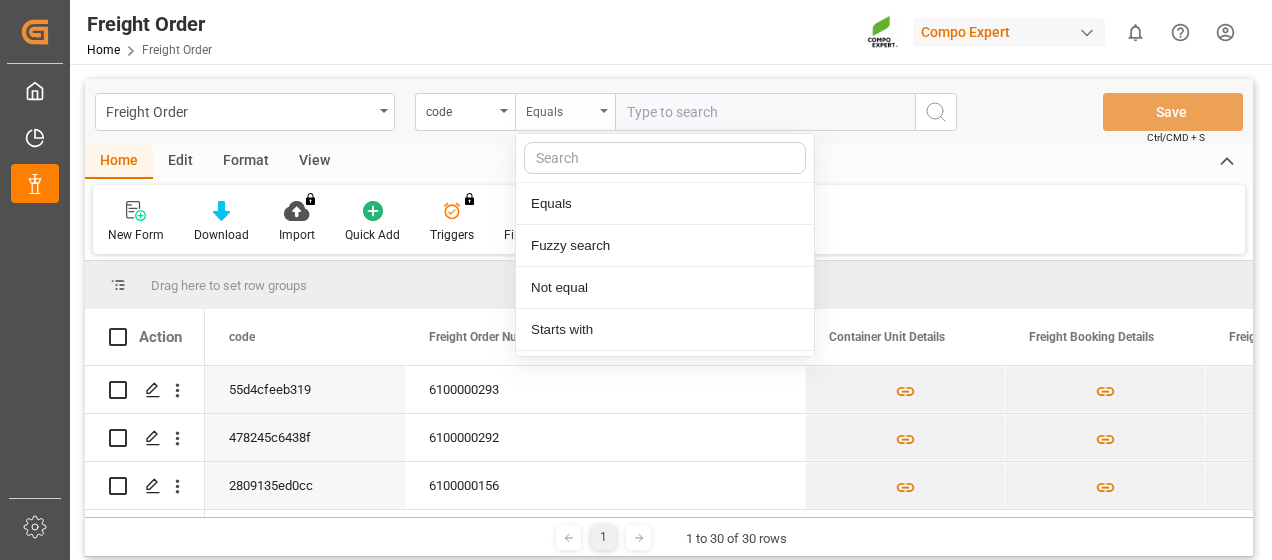 click on "Equals" at bounding box center (565, 112) 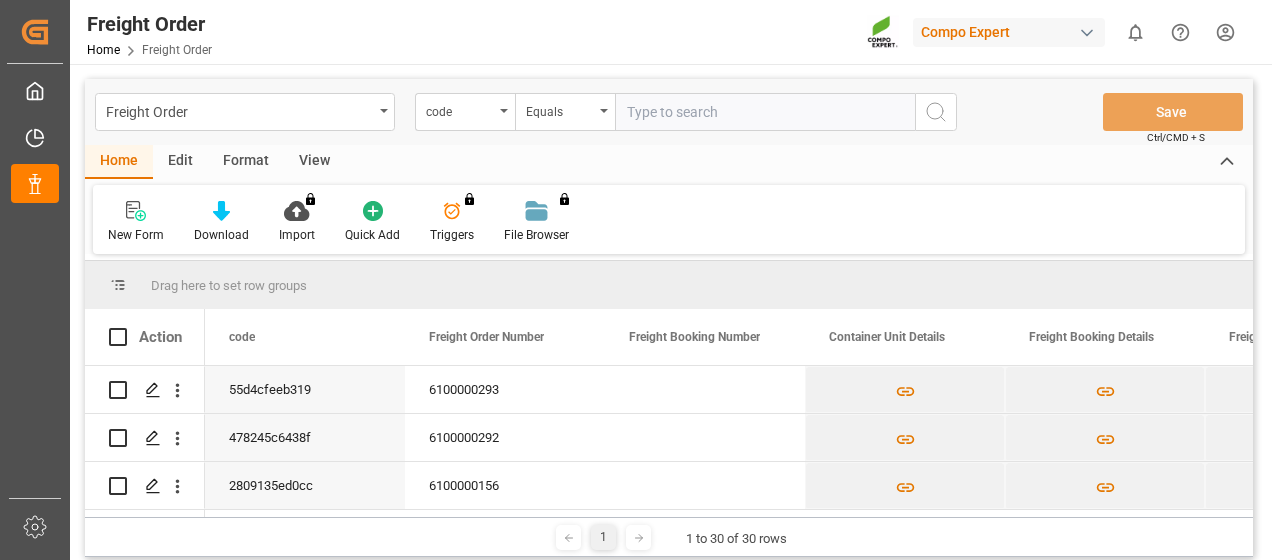 click 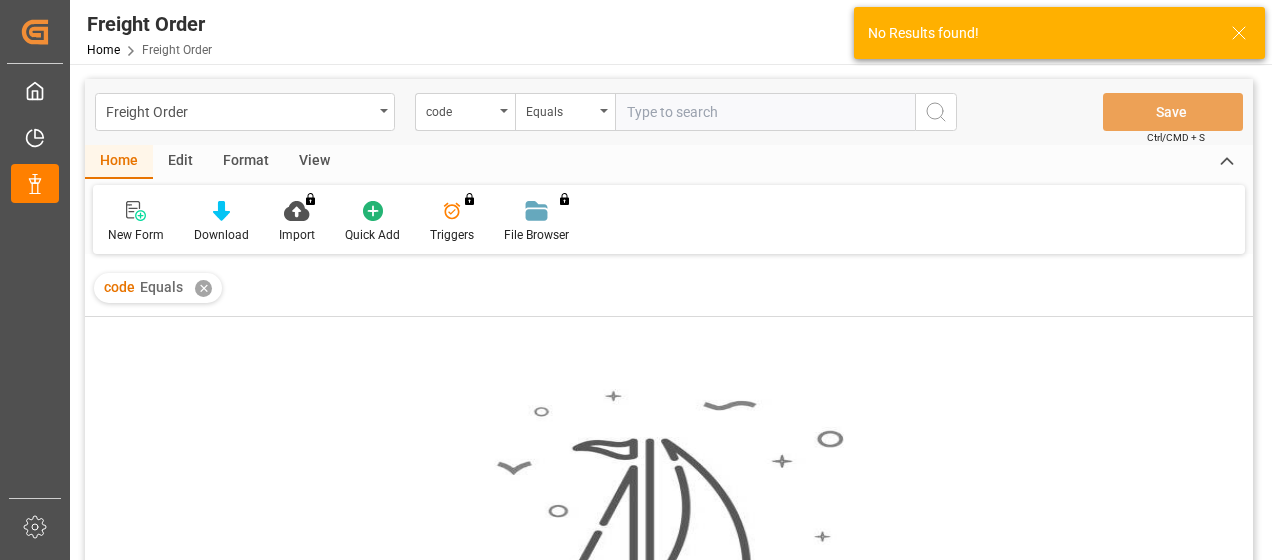 click at bounding box center [765, 112] 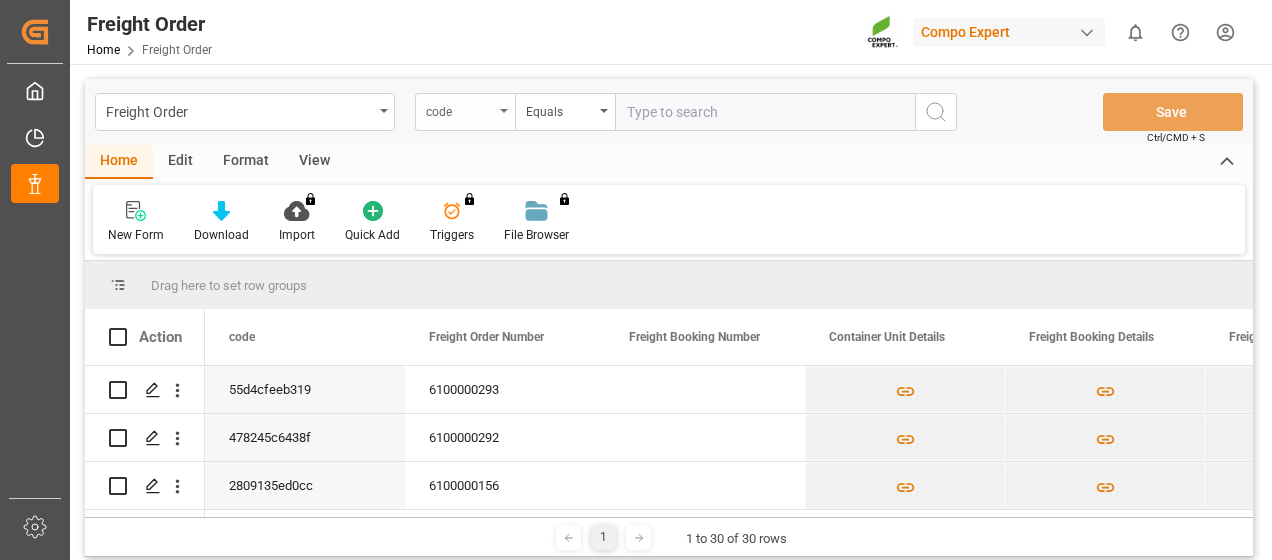 click on "code" at bounding box center [465, 112] 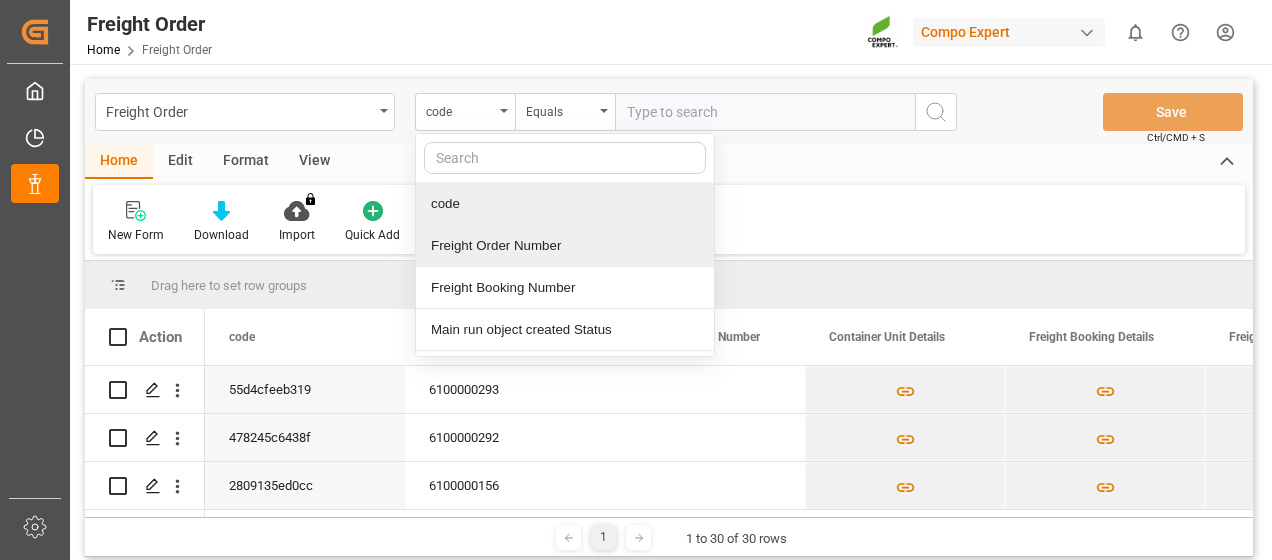 click on "Freight Order Number" at bounding box center (565, 246) 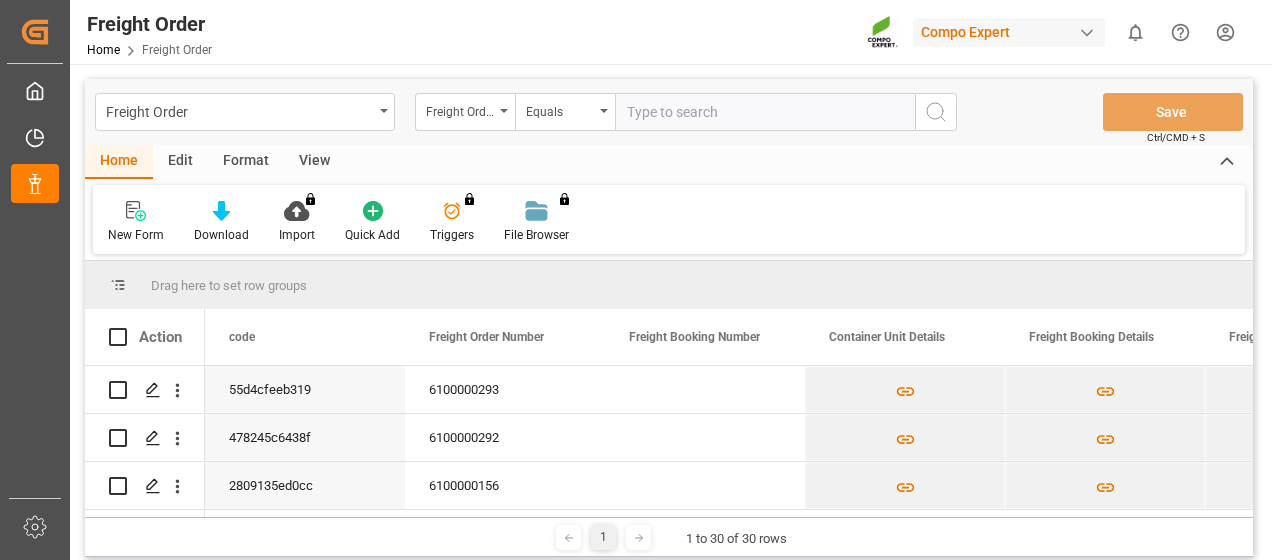 click at bounding box center [765, 112] 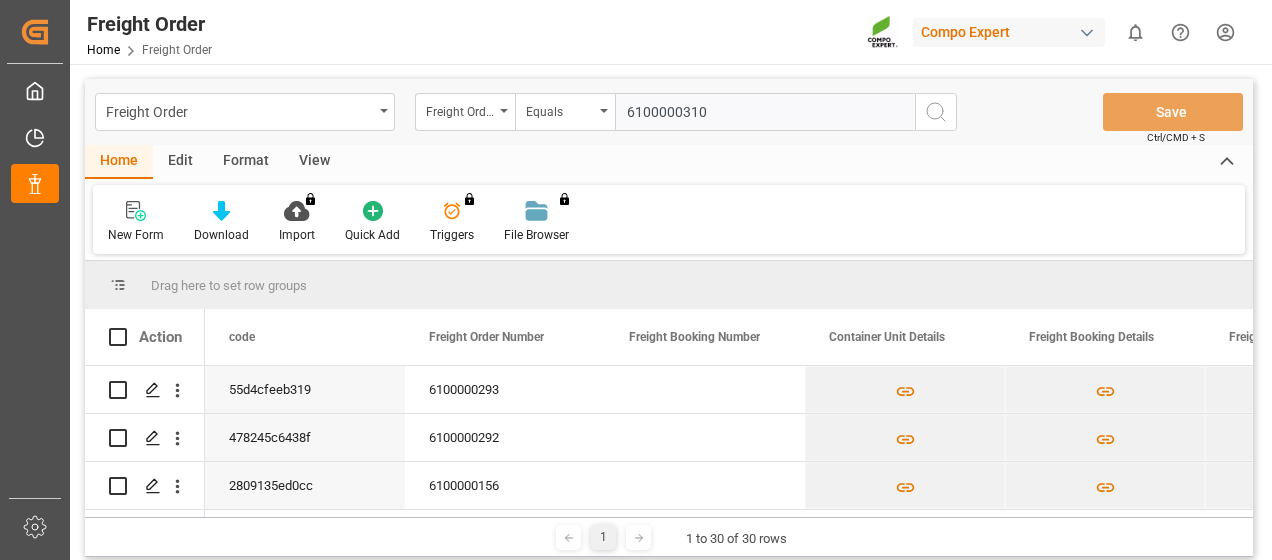 type on "6100000310" 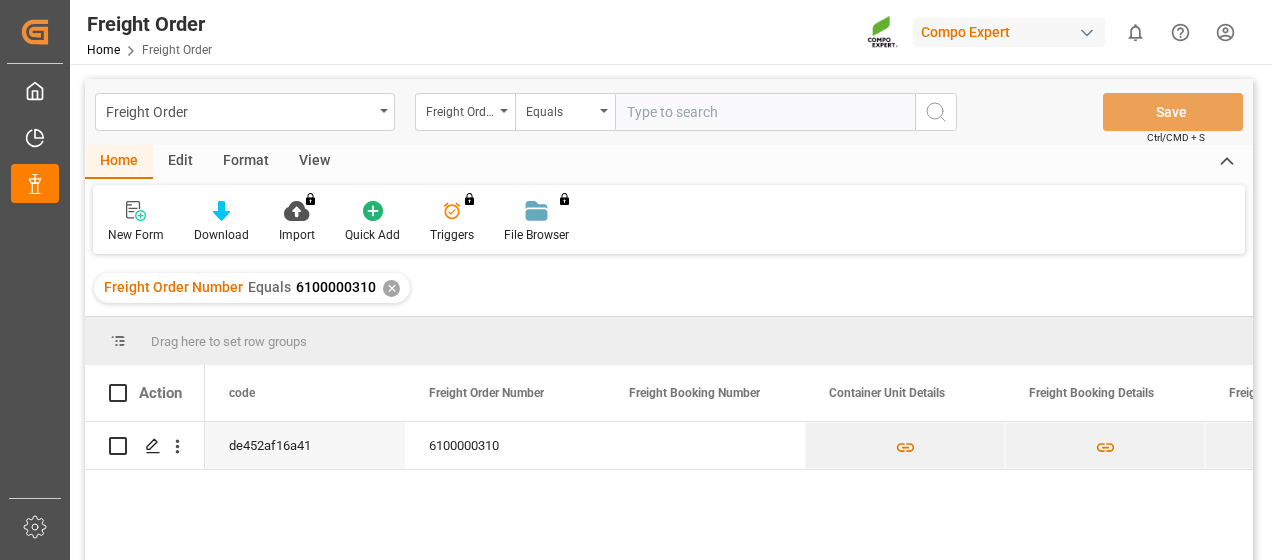 click at bounding box center [765, 112] 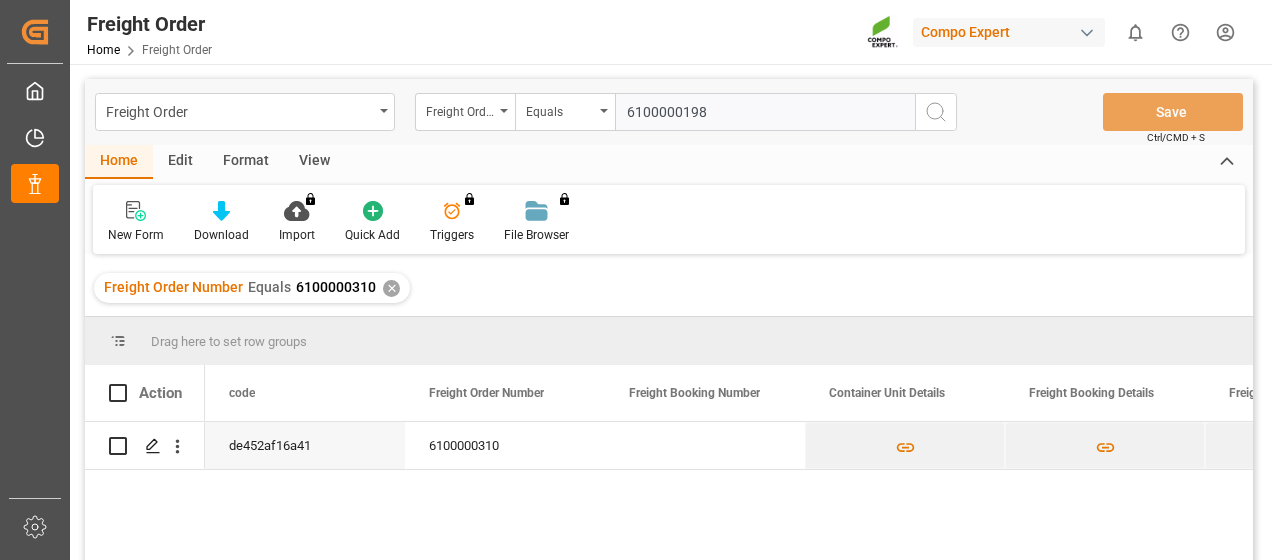 type 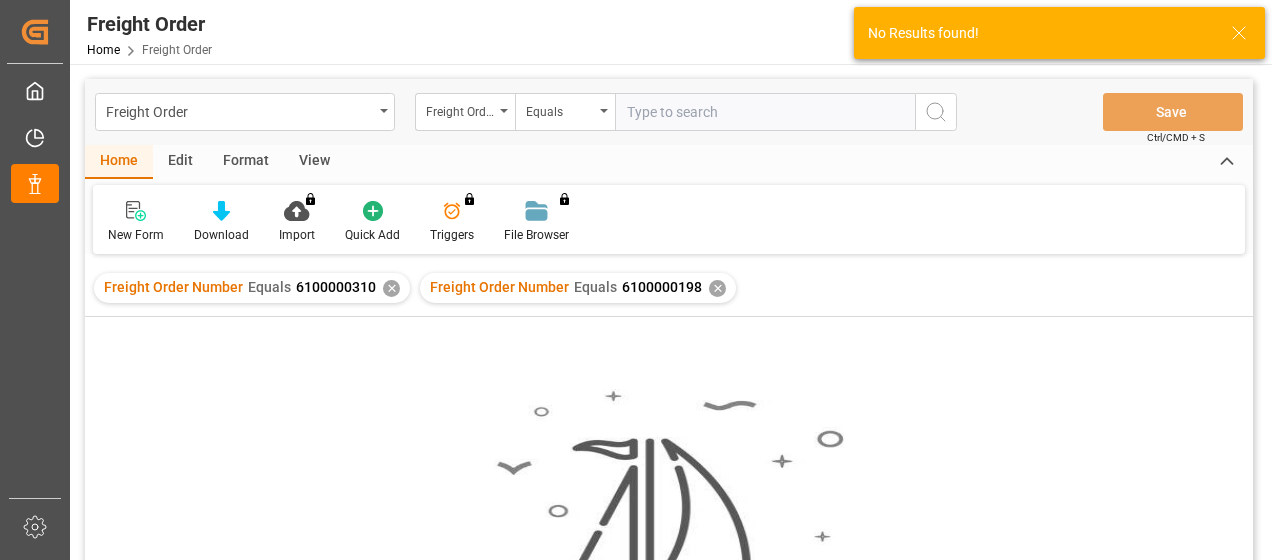 click on "✕" at bounding box center (391, 288) 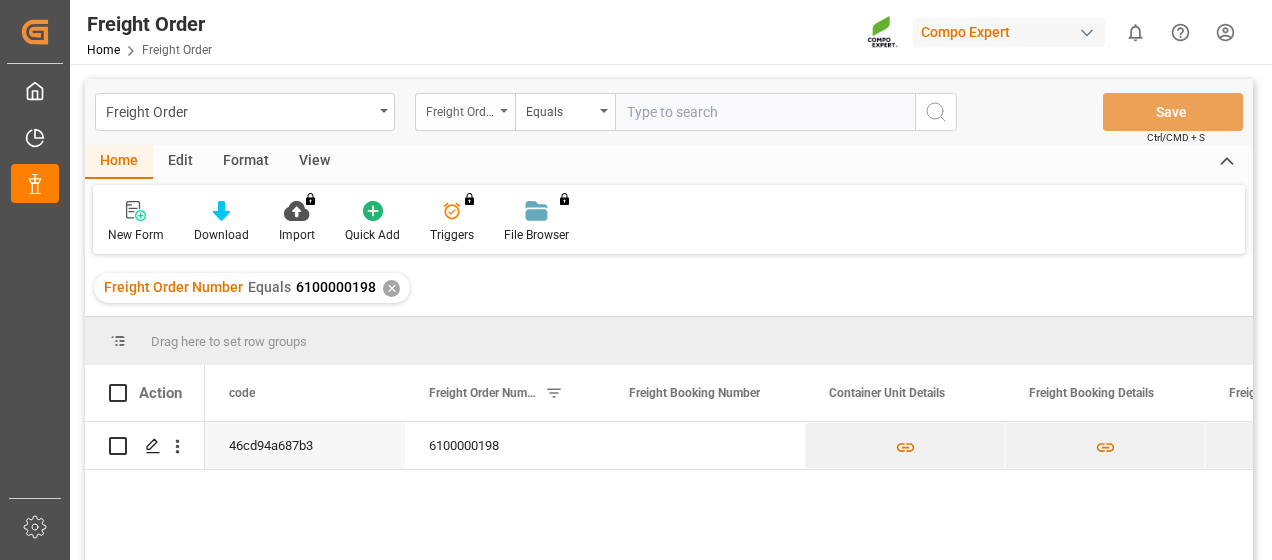 click on "Freight Order Number" at bounding box center (465, 112) 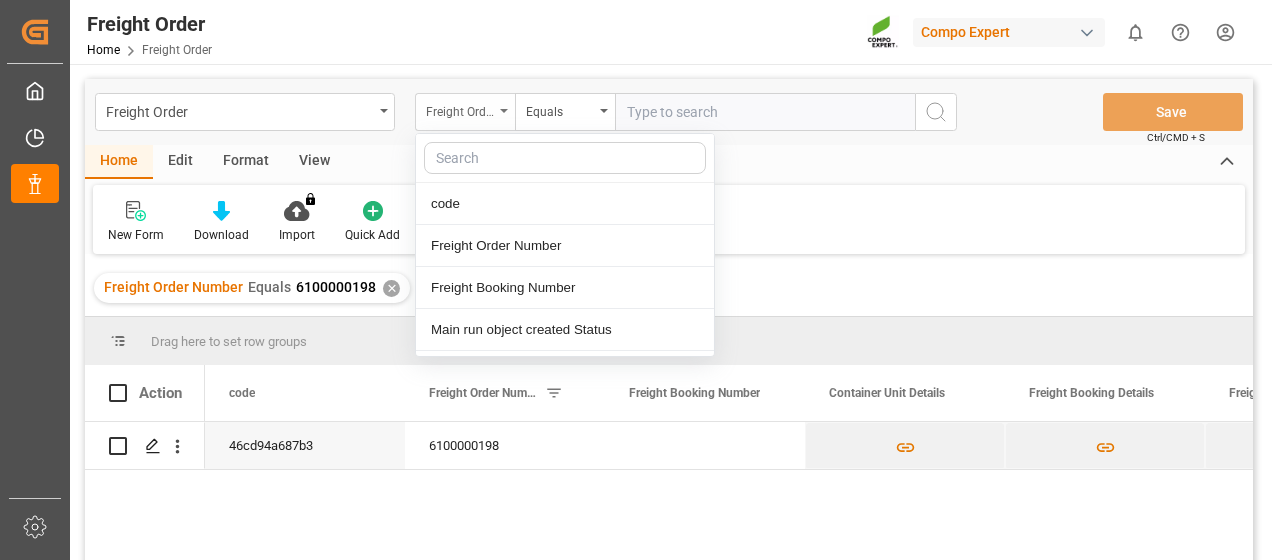 click on "Freight Order Number" at bounding box center (465, 112) 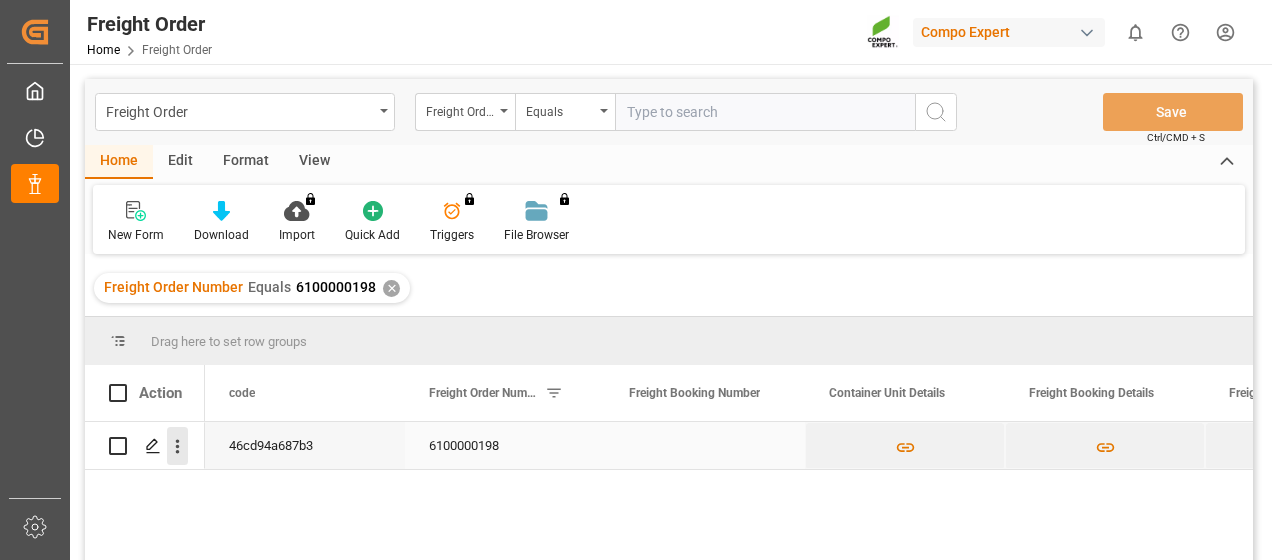 click 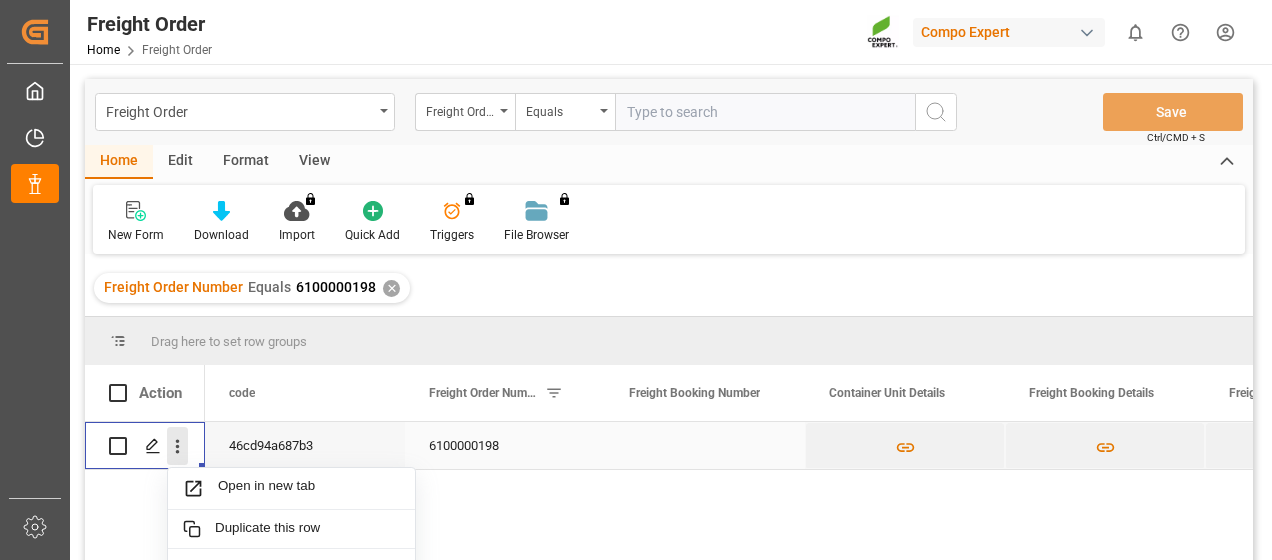 click 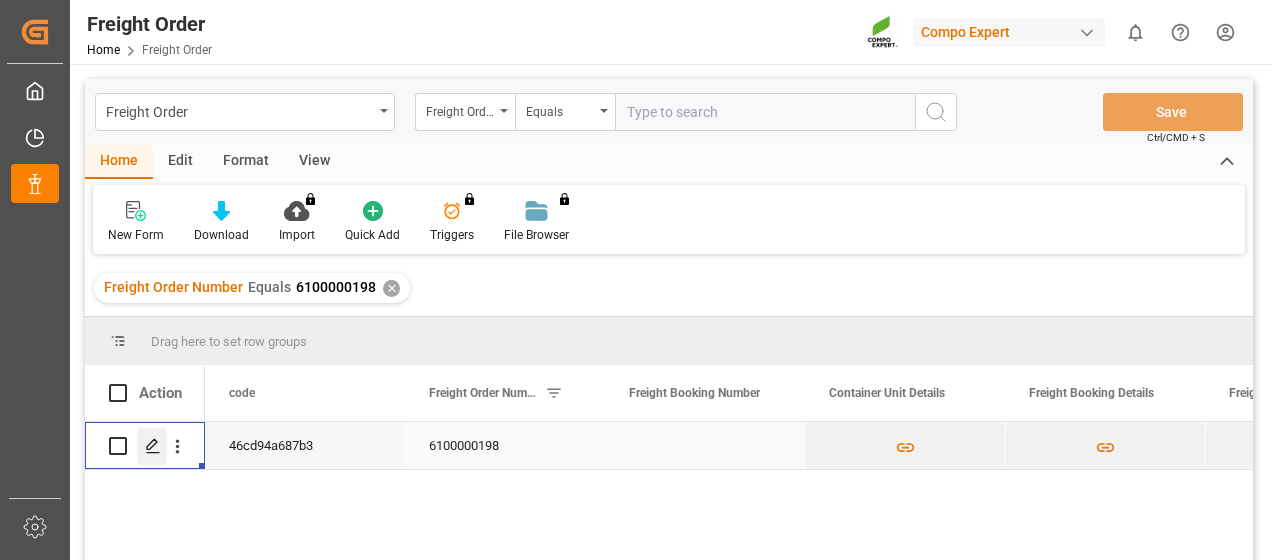 click 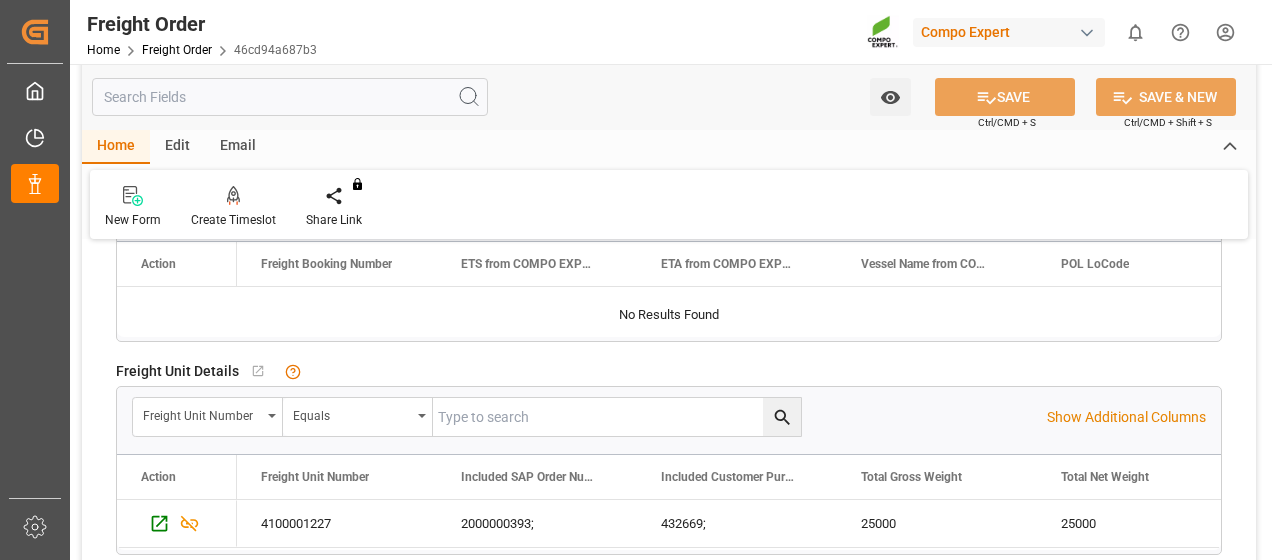 scroll, scrollTop: 0, scrollLeft: 0, axis: both 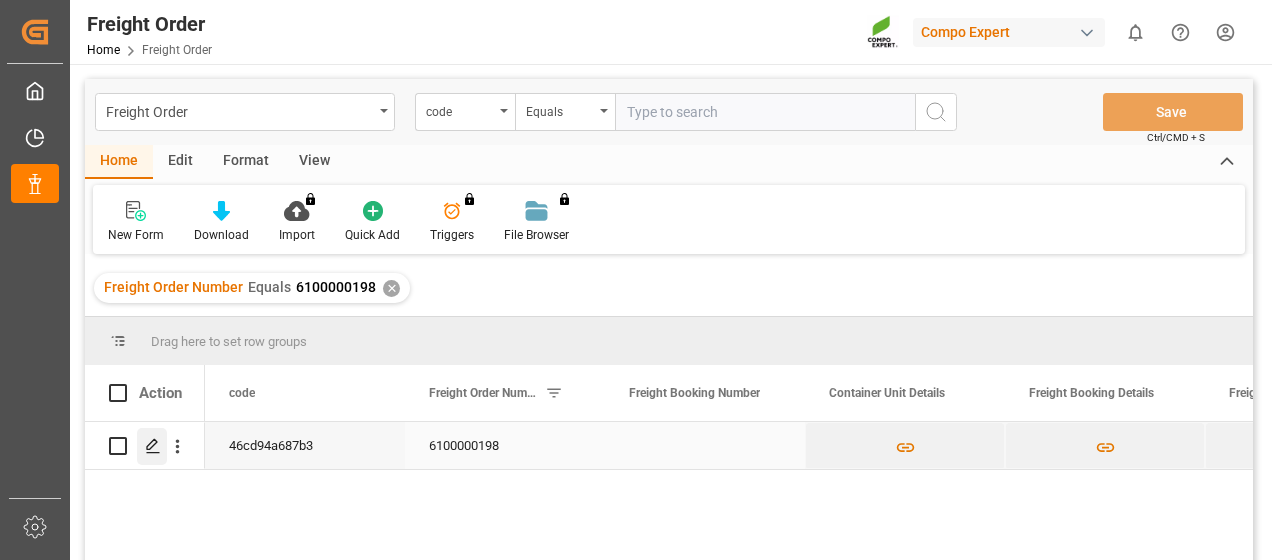 click 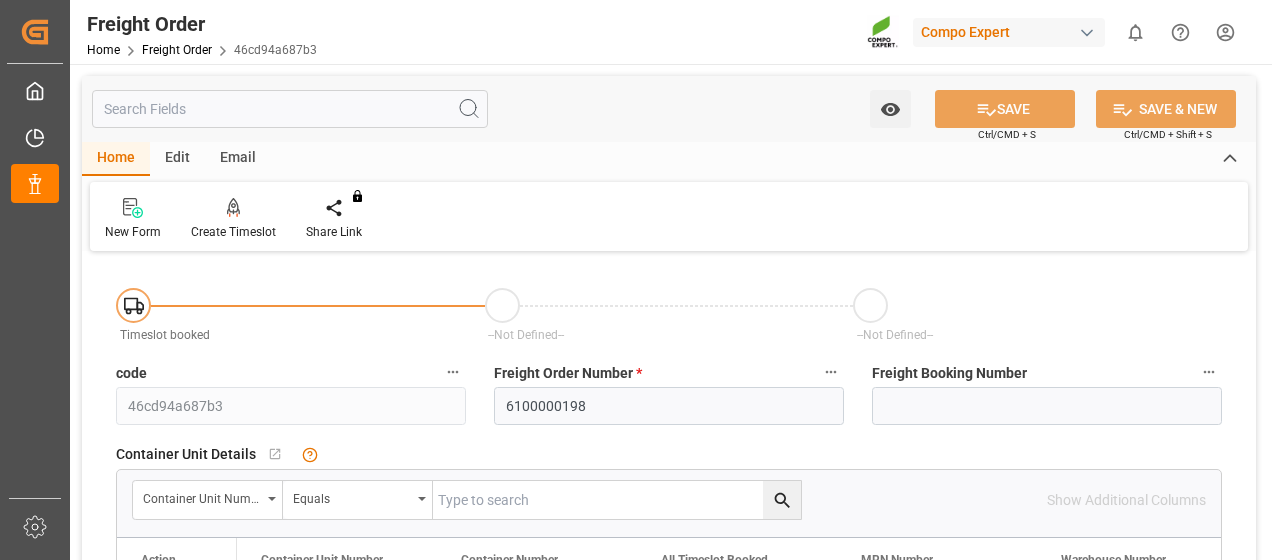 click on "Created by potrace 1.15, written by [PERSON_NAME] [DATE]-[DATE] Created by potrace 1.15, written by [PERSON_NAME] [DATE]-[DATE] My Cockpit My Cockpit Timeslot Management Timeslot Management Data Management Data Management Sidebar Settings Back to main menu Freight Order Home Freight Order 46cd94a687b3 Compo Expert 0 Notifications Only show unread All Watching [PERSON_NAME] all categories read No notifications You do not have permission for watch. Contact admin.   SAVE Ctrl/CMD + S    SAVE & NEW Ctrl/CMD + Shift + S Home Edit Email New Form Create Timeslot Share Link You don't have permission for this feature. Contact admin.   Timeslot booked --Not Defined-- --Not Defined-- code     46cd94a687b3 Freight Order Number   *   6100000198 Freight Booking Number       Container Unit Details   Do not have Child Grid Permission Container Unit Number Equals Show Additional Columns
Drag here to set row groups Drag here to set column labels" at bounding box center (636, 280) 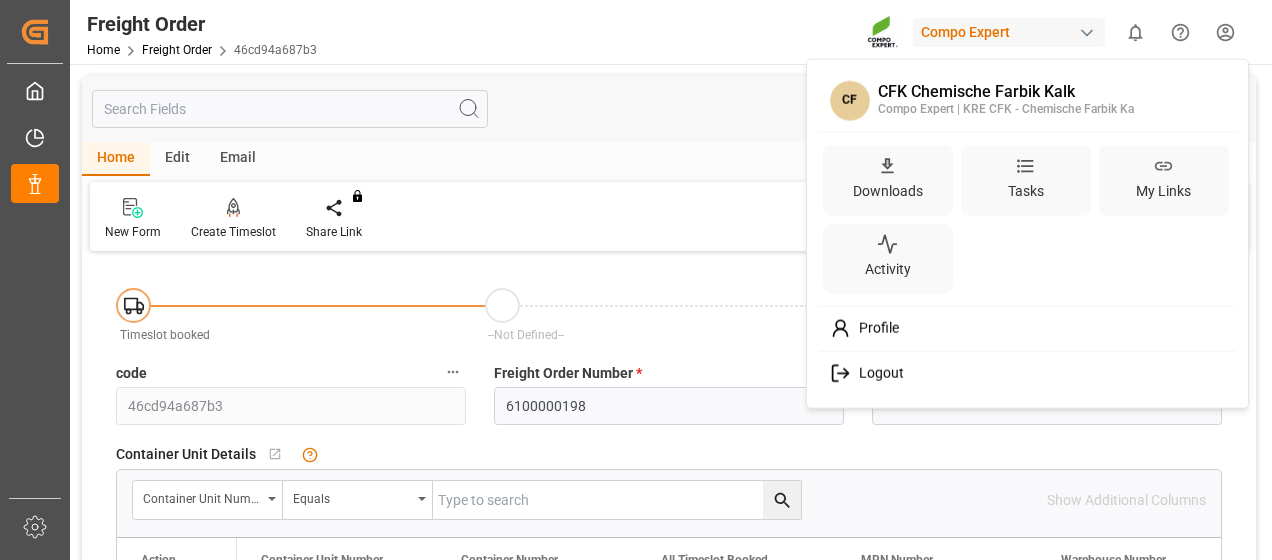click on "Logout" at bounding box center [877, 374] 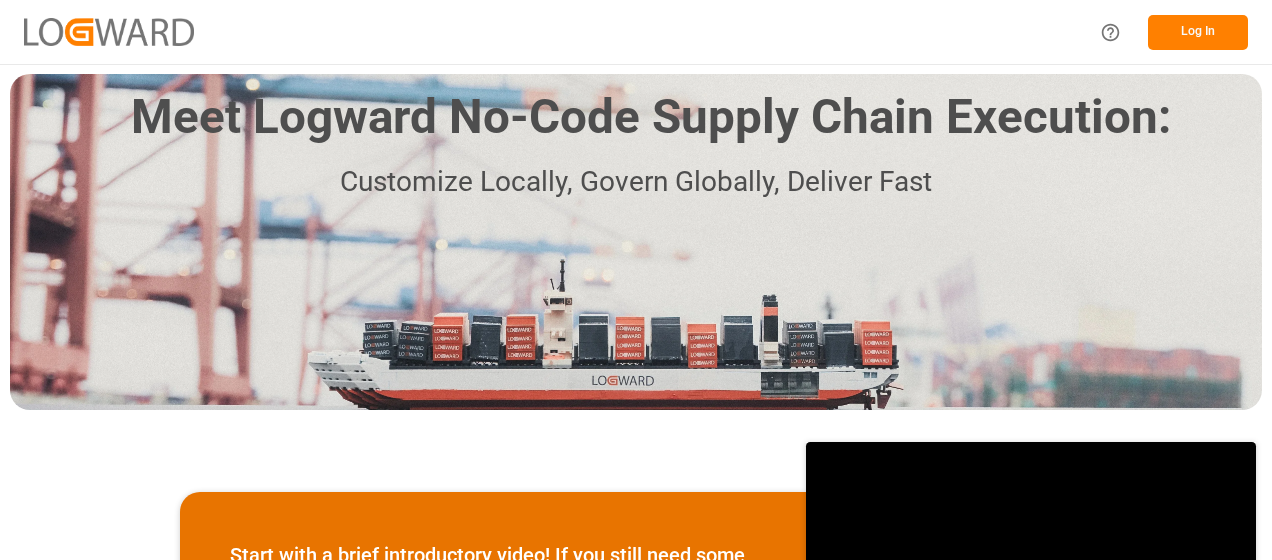 scroll, scrollTop: 0, scrollLeft: 0, axis: both 